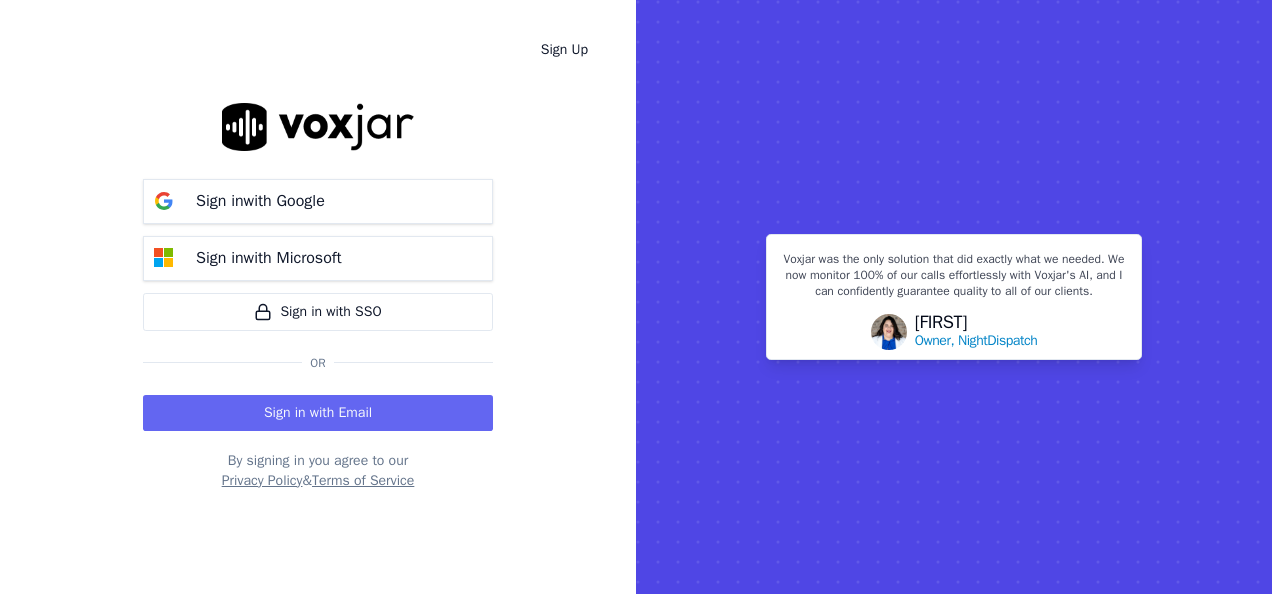 scroll, scrollTop: 0, scrollLeft: 0, axis: both 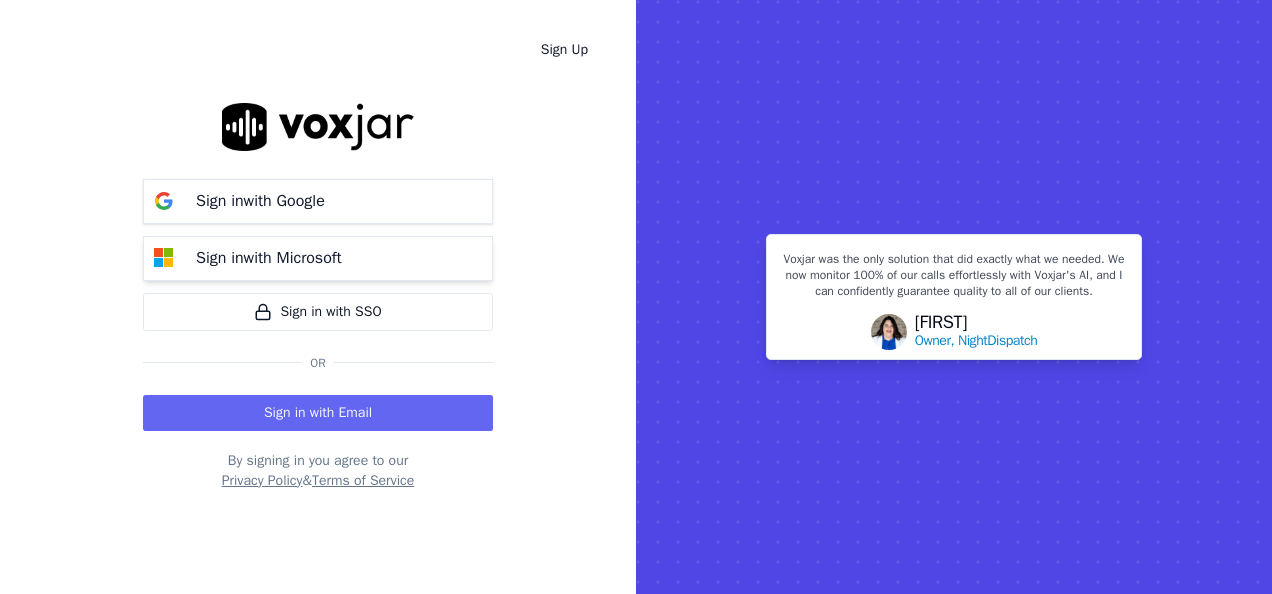 click on "Sign in  with Microsoft" at bounding box center [269, 258] 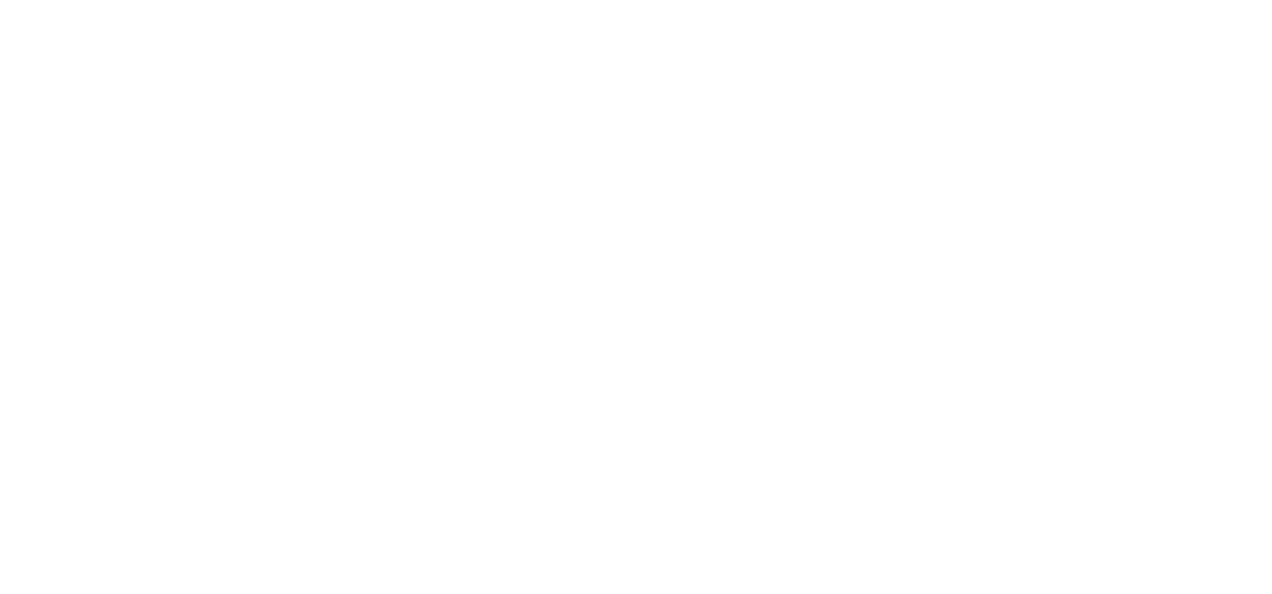 scroll, scrollTop: 0, scrollLeft: 0, axis: both 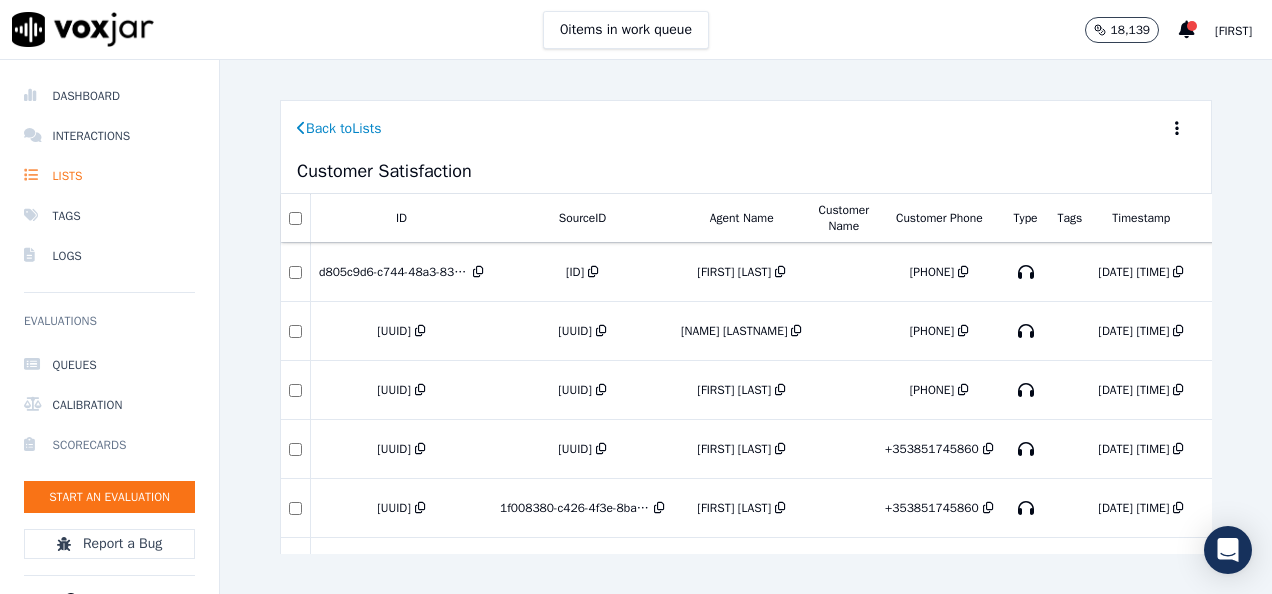 click on "Scorecards" at bounding box center [109, 445] 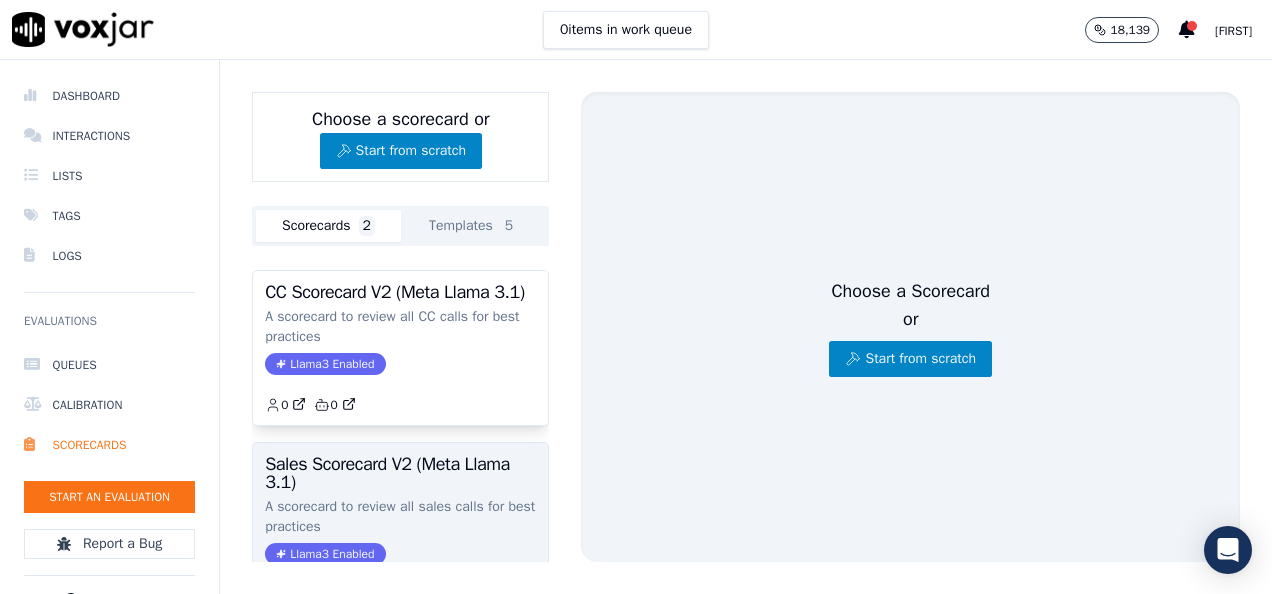 click on "Sales Scorecard V2 (Meta Llama 3.1)" at bounding box center (400, 473) 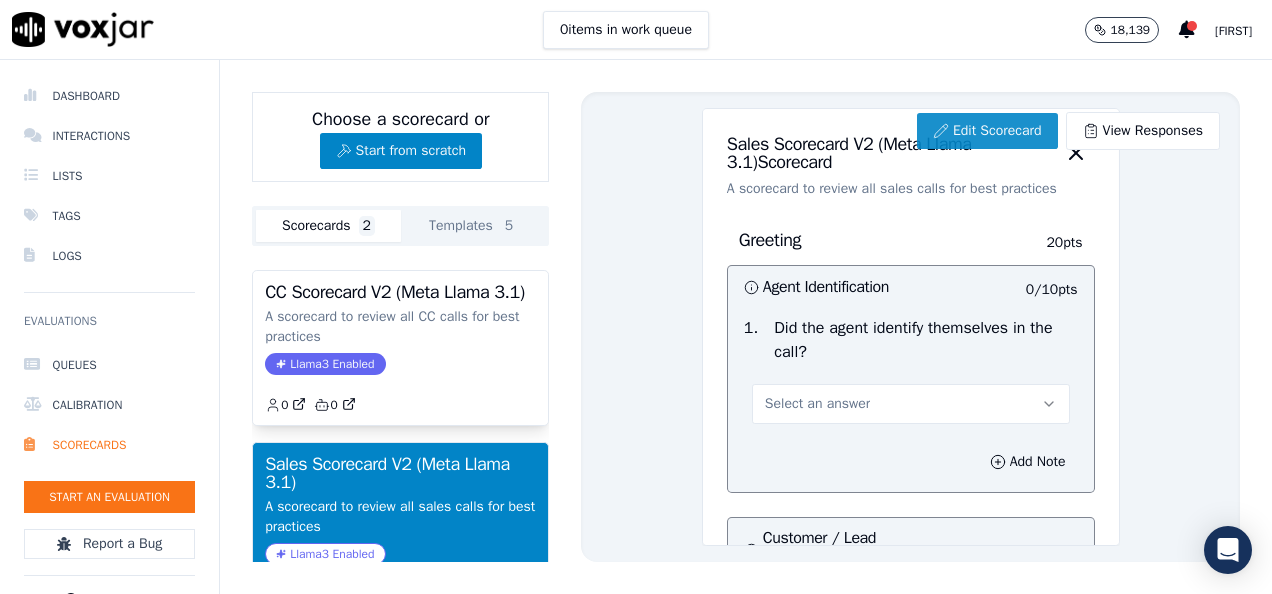 click on "Edit Scorecard" at bounding box center (987, 131) 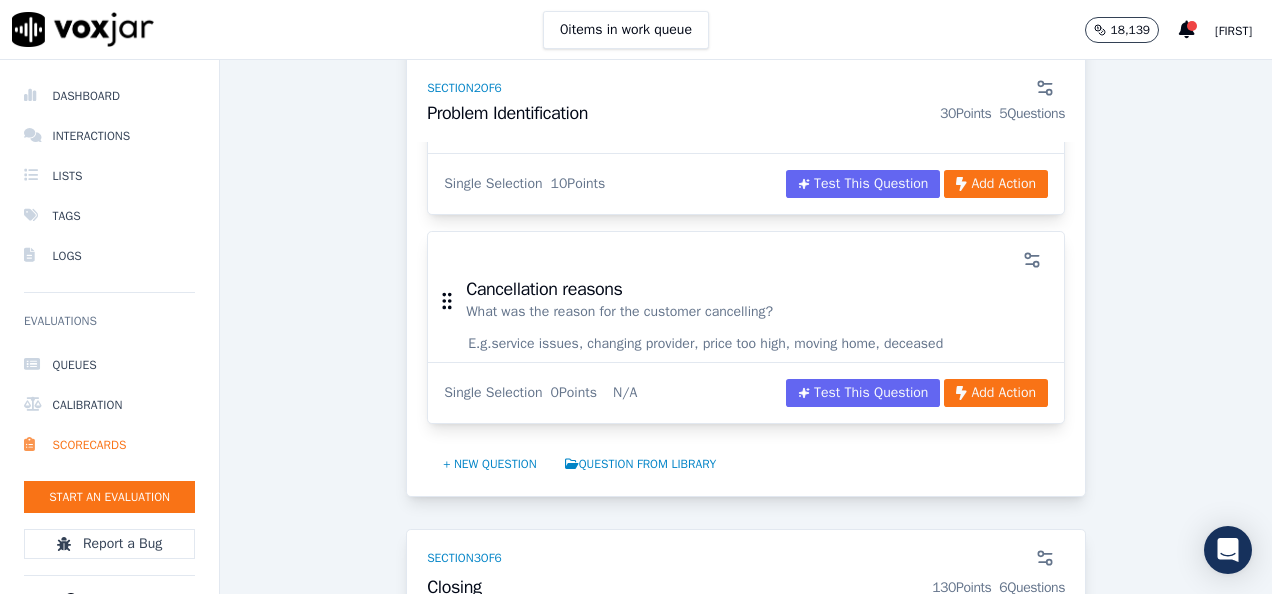 scroll, scrollTop: 1605, scrollLeft: 0, axis: vertical 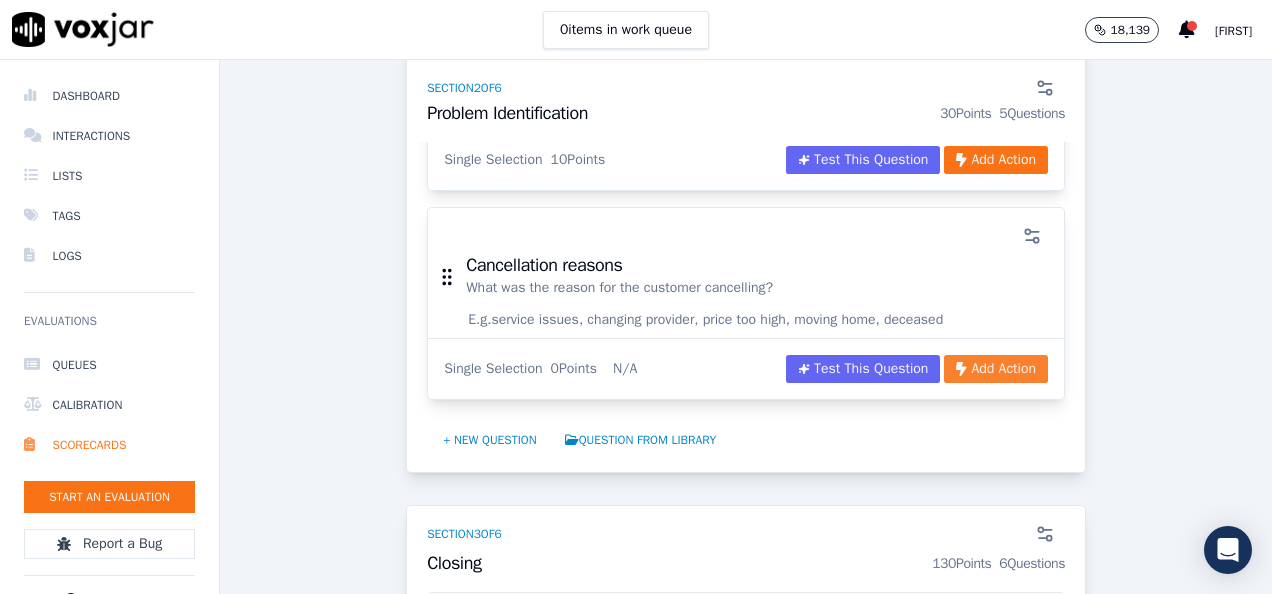 click on "Add Action" 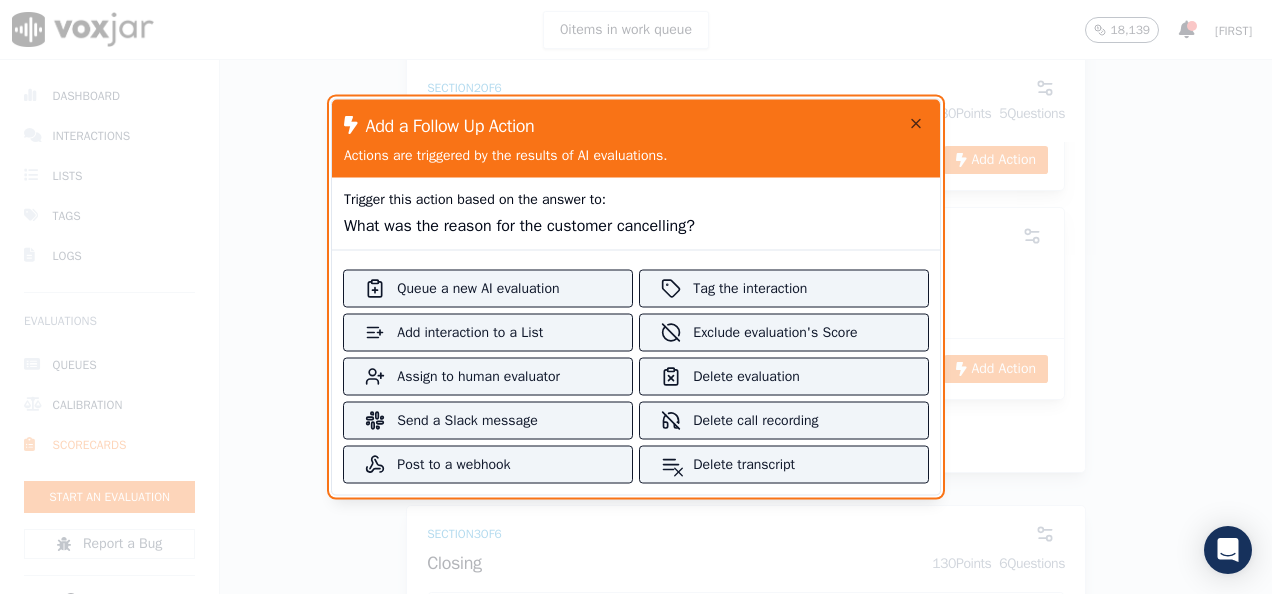 click at bounding box center [636, 297] 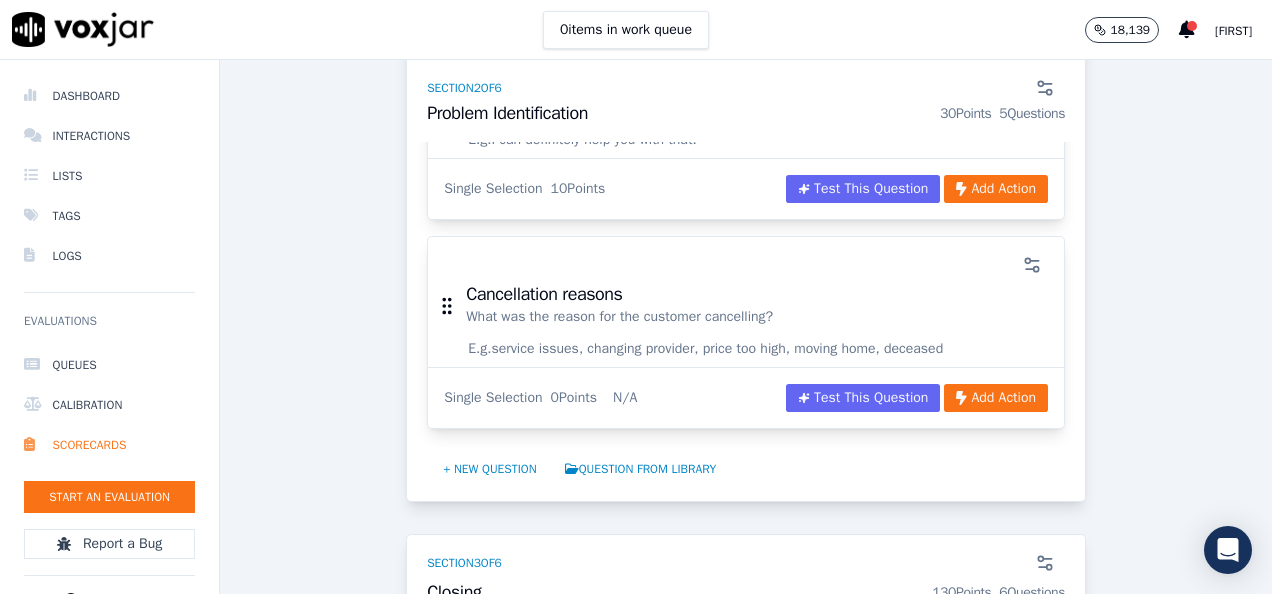 scroll, scrollTop: 1577, scrollLeft: 0, axis: vertical 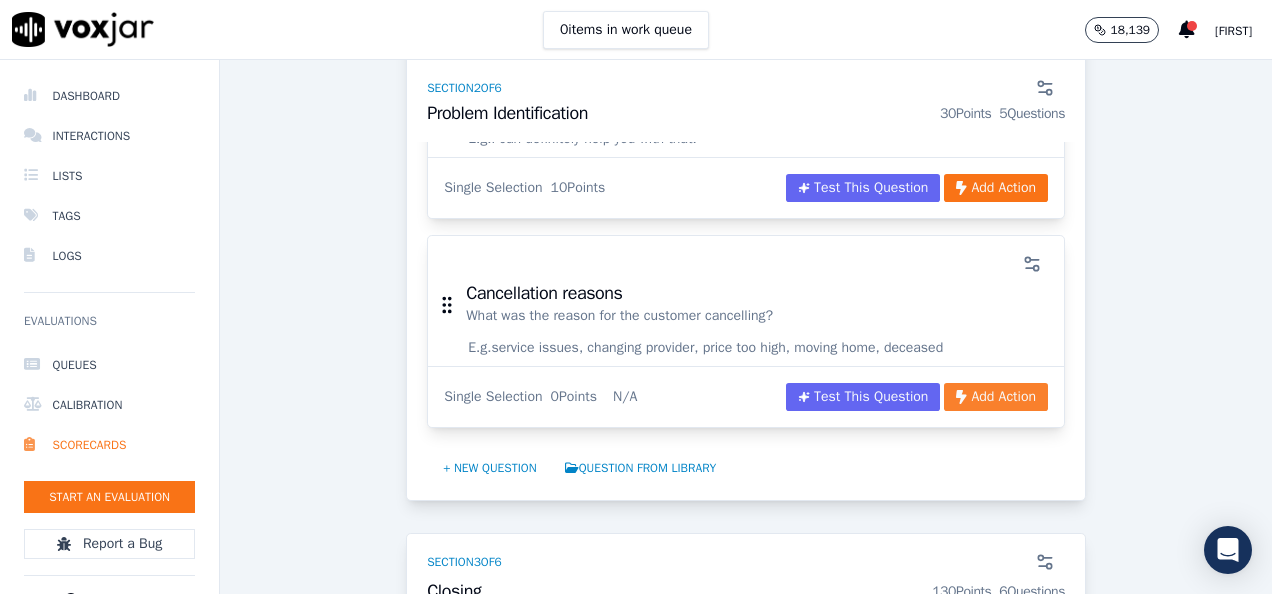 click on "Add Action" 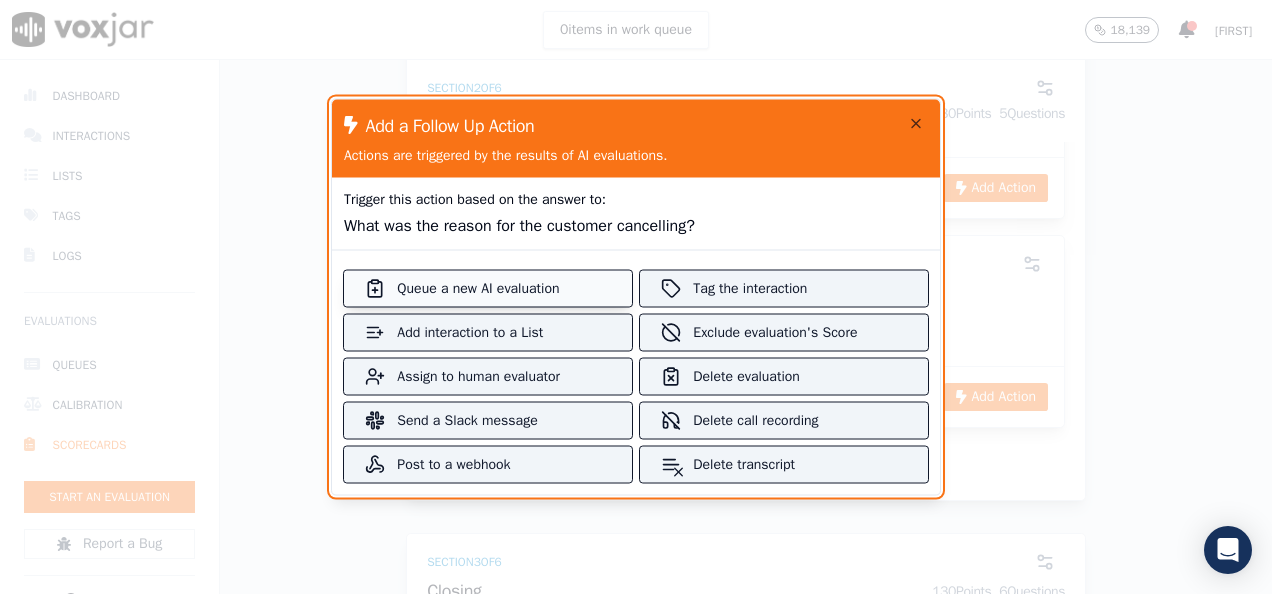 click on "Queue a new AI evaluation" at bounding box center (487, 289) 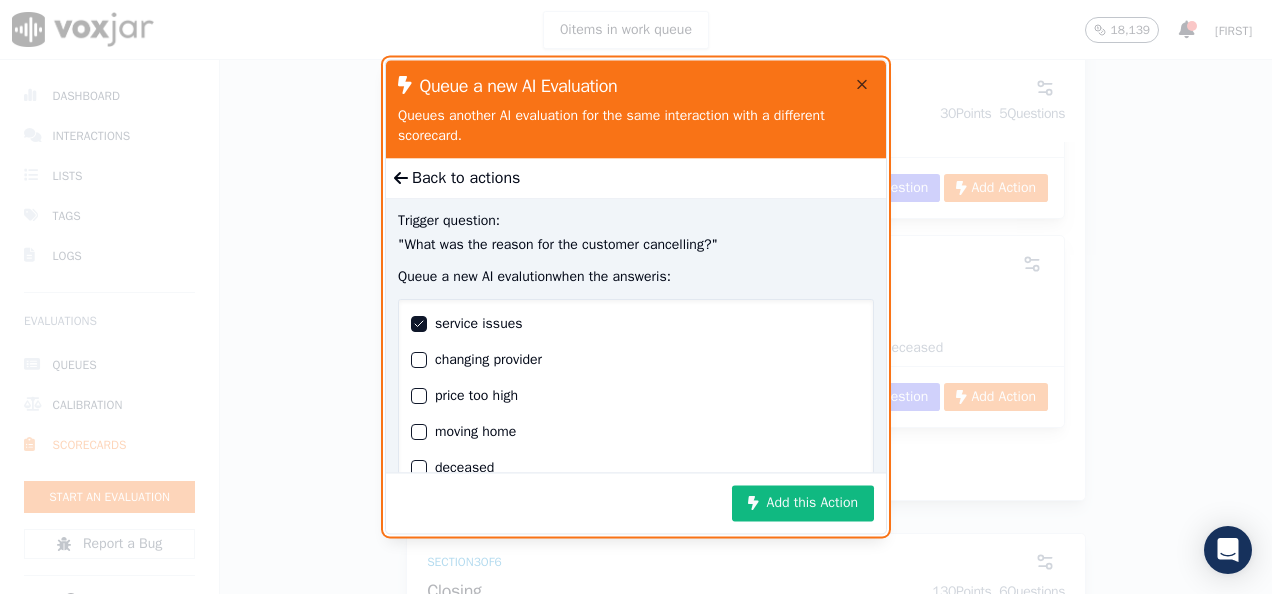 click on "changing provider" at bounding box center [636, 354] 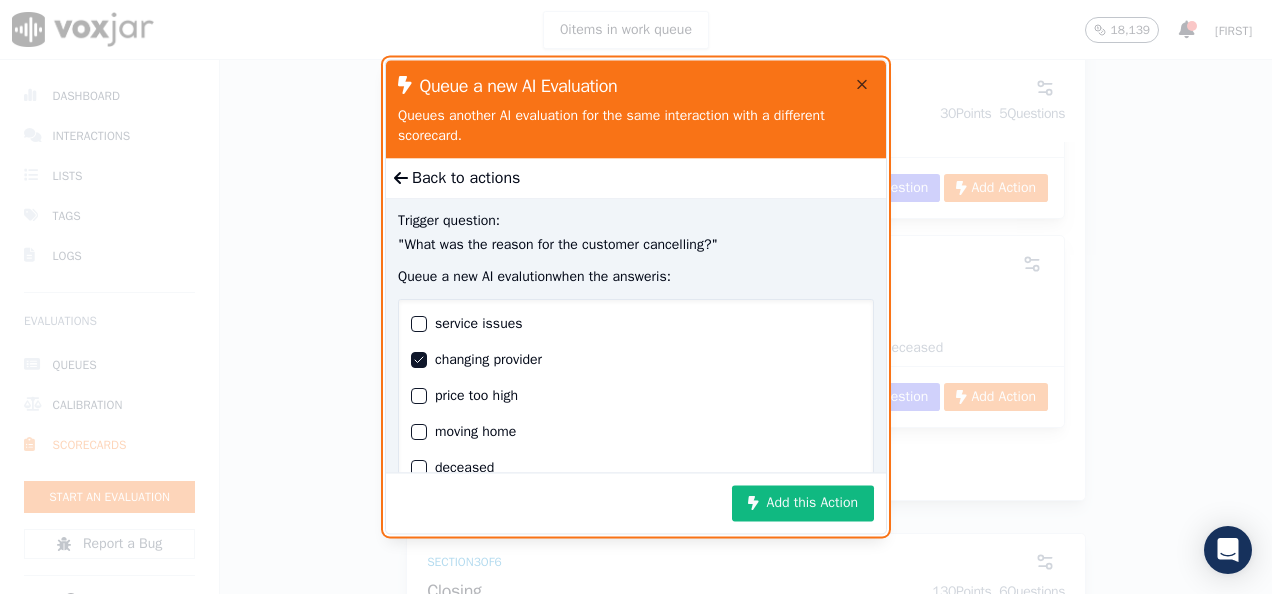 click on "moving home" at bounding box center [636, 426] 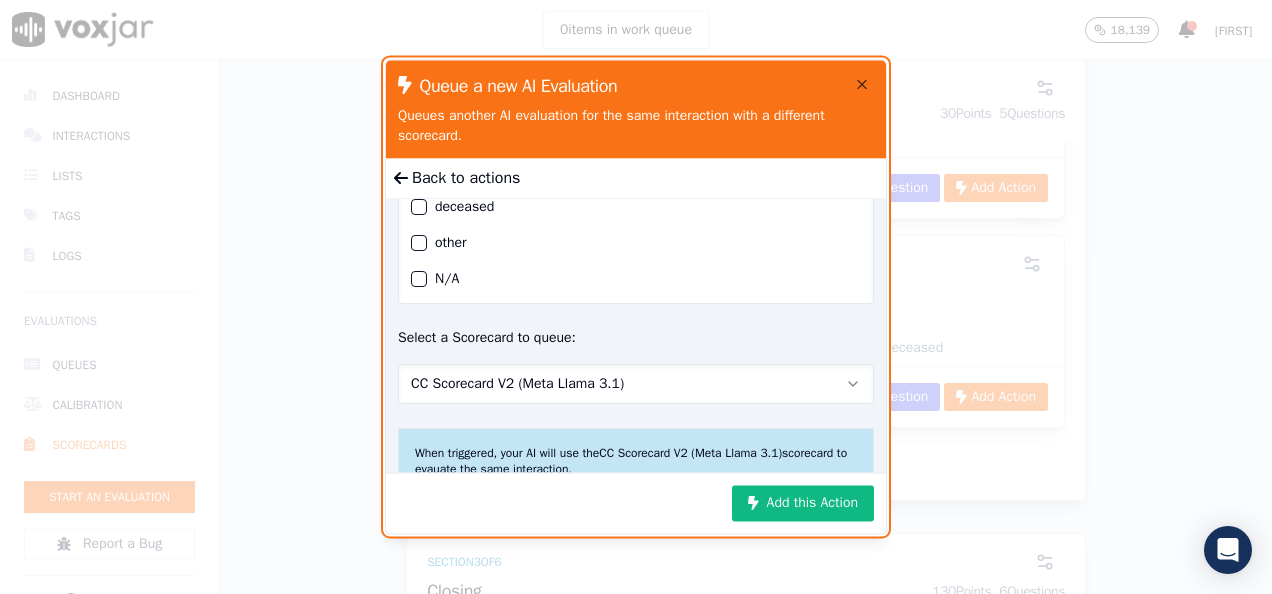 scroll, scrollTop: 314, scrollLeft: 0, axis: vertical 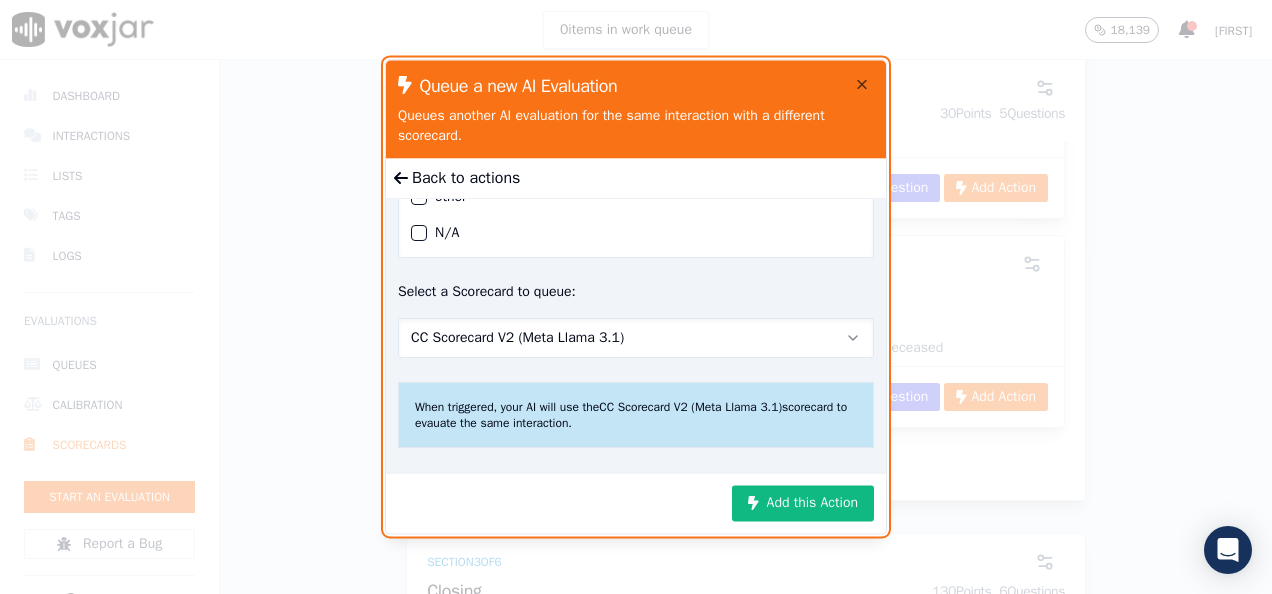 click on "CC Scorecard V2 (Meta Llama 3.1)" at bounding box center [636, 338] 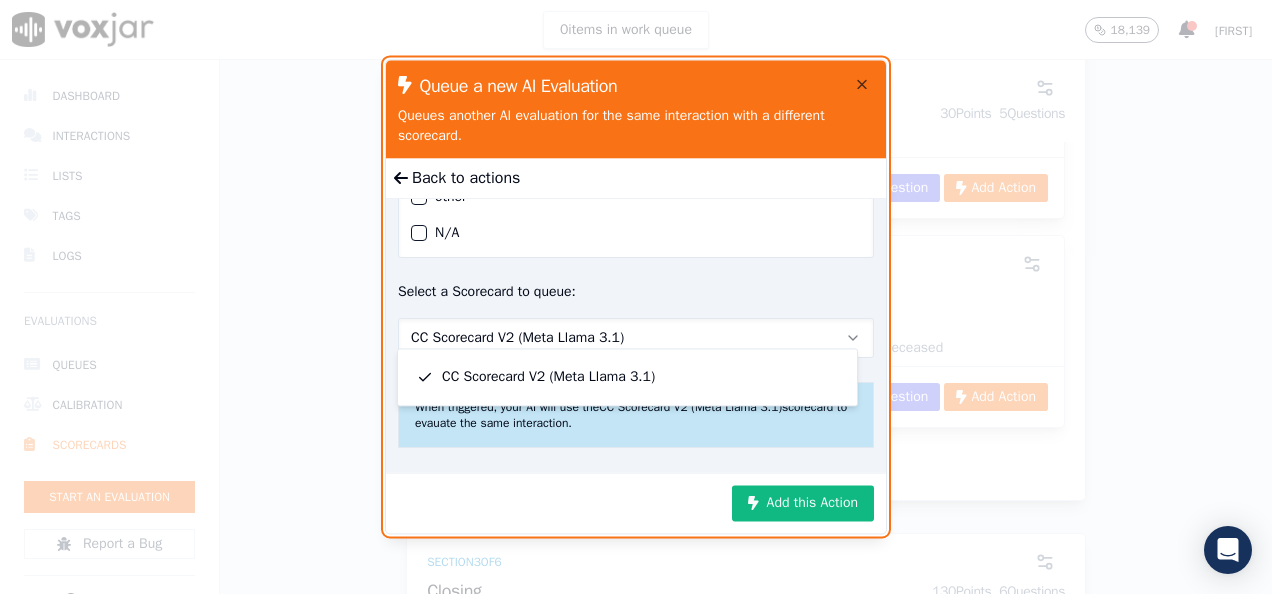 click on "Select a Scorecard to queue:" at bounding box center (636, 292) 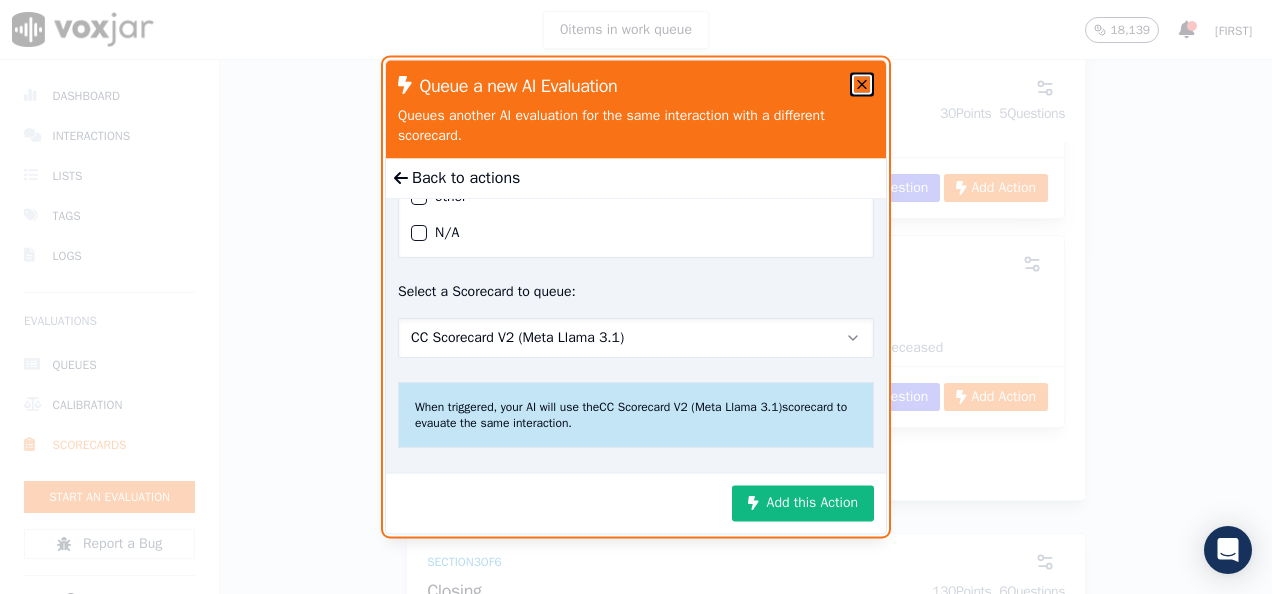 click 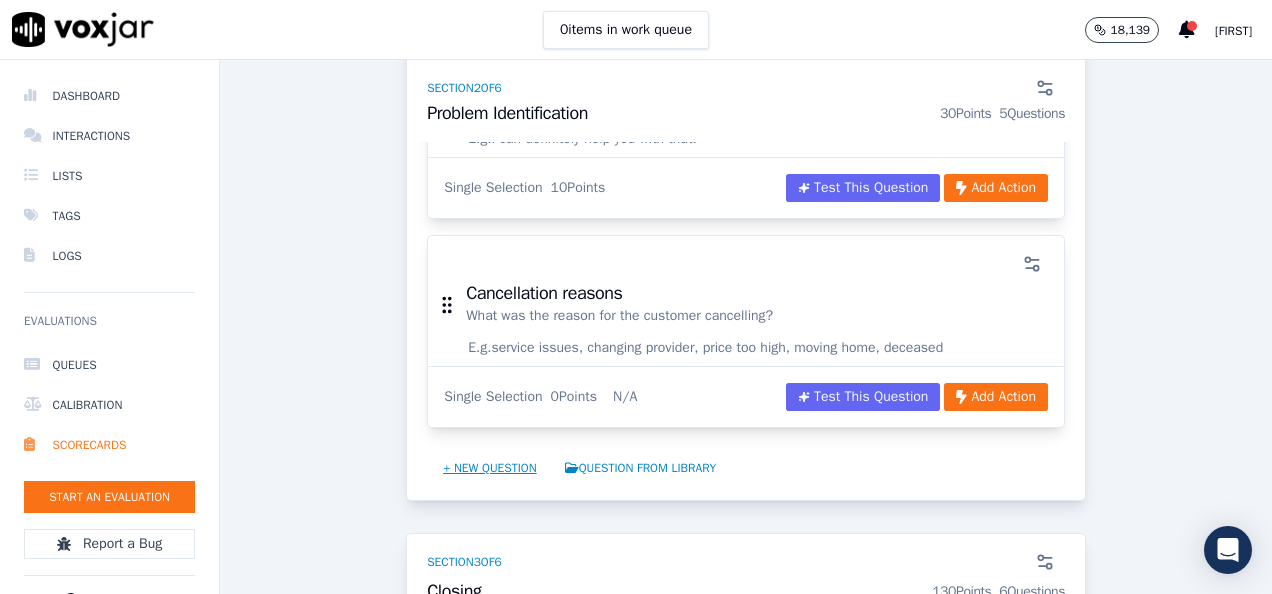 click on "+ New question" at bounding box center (490, 468) 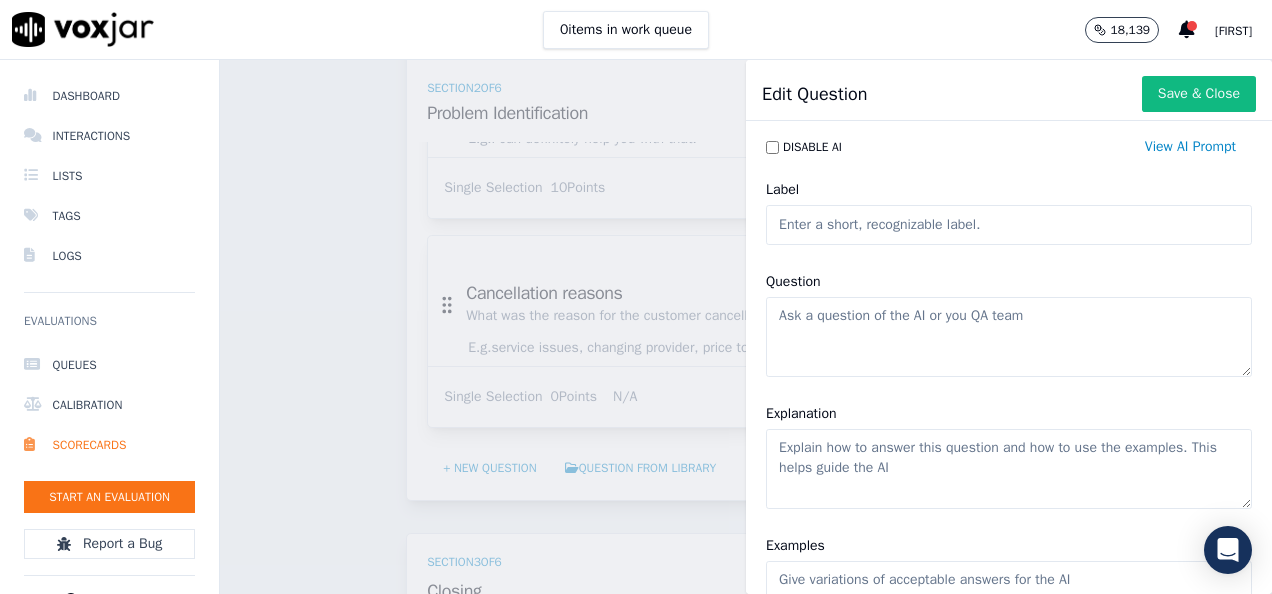 click on "Label" 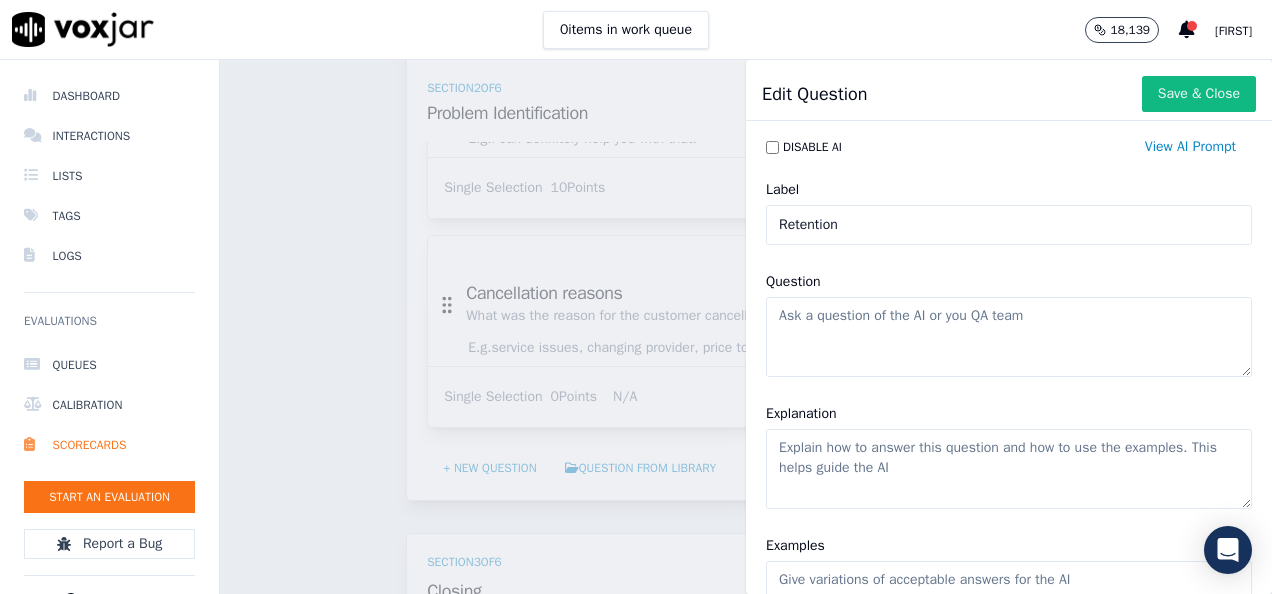 type on "Retention" 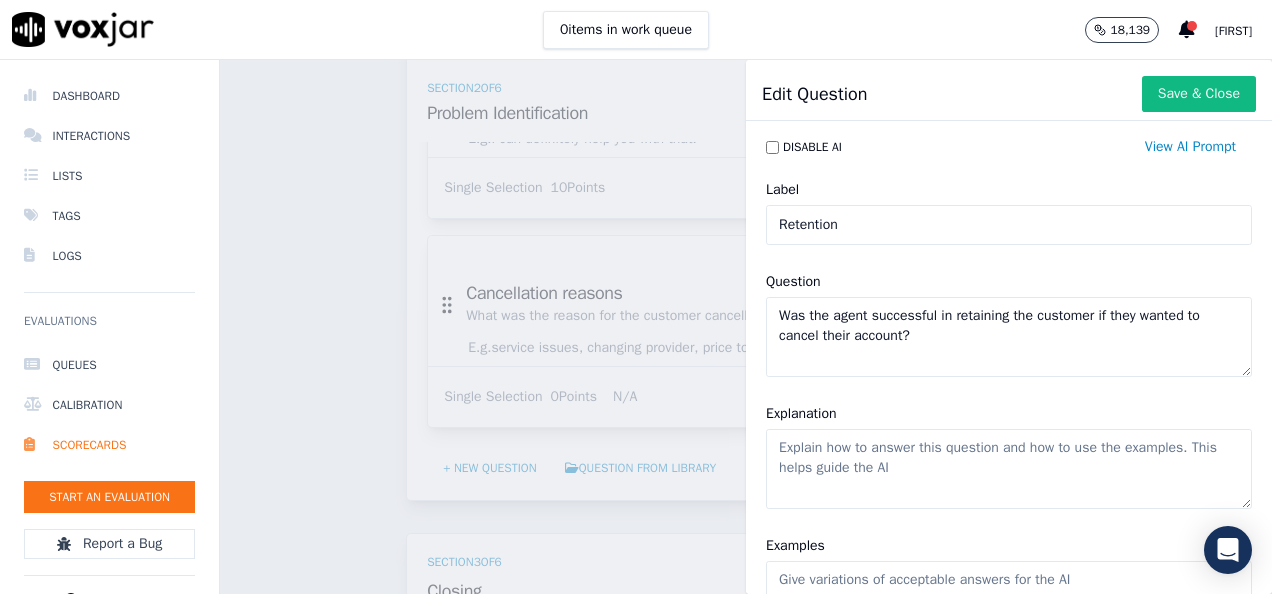 type on "Was the agent successful in retaining the customer if they wanted to cancel their account?" 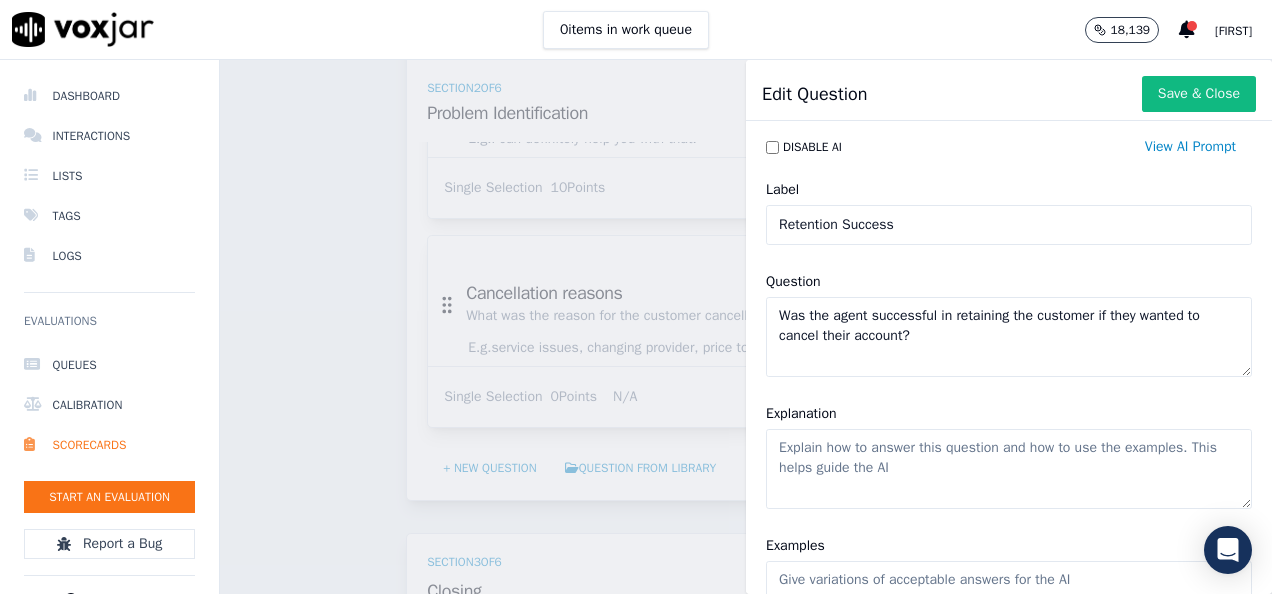 type on "Retention Success" 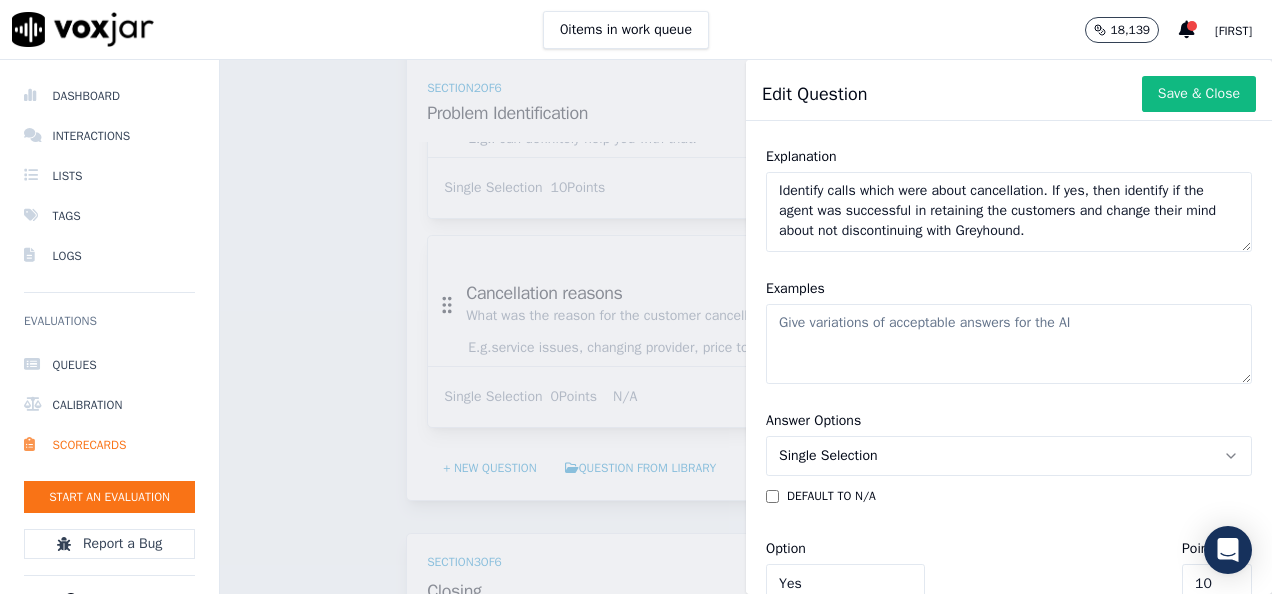 scroll, scrollTop: 270, scrollLeft: 0, axis: vertical 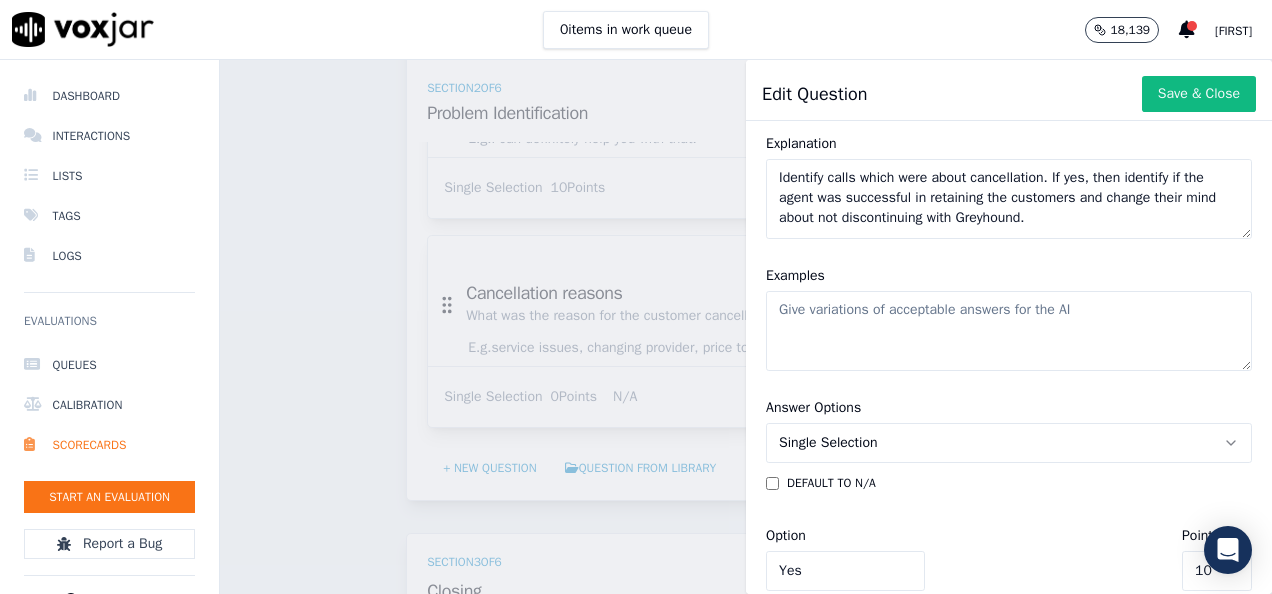 type on "Identify calls which were about cancellation. If yes, then identify if the agent was successful in retaining the customers and change their mind about not discontinuing with Greyhound." 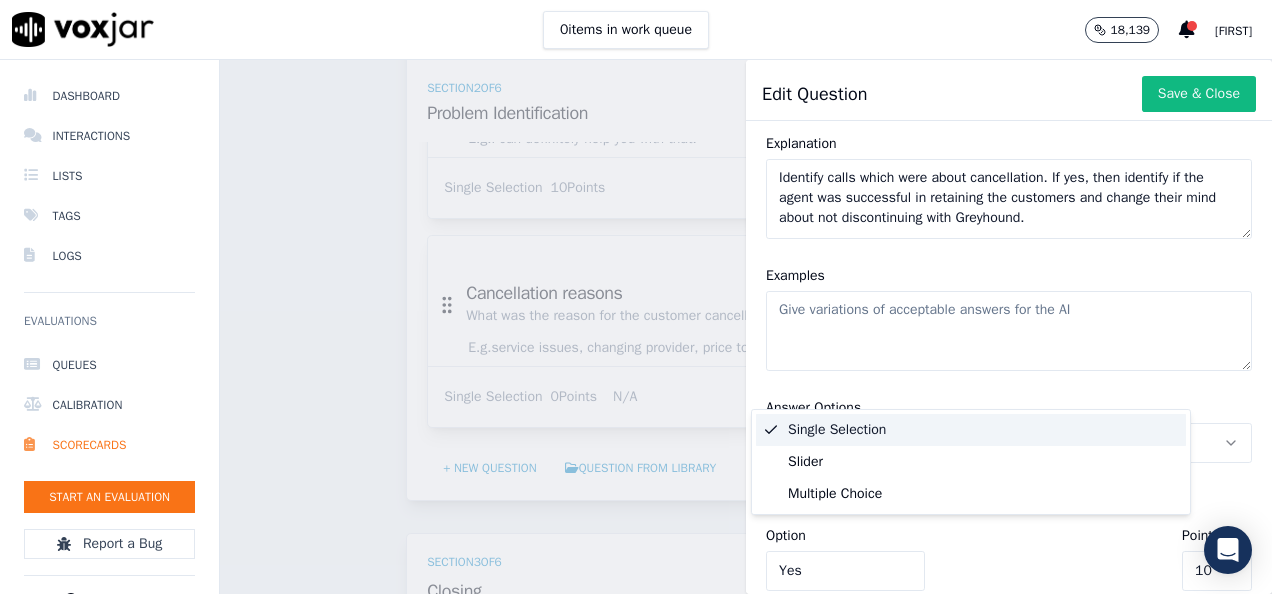 scroll, scrollTop: 359, scrollLeft: 0, axis: vertical 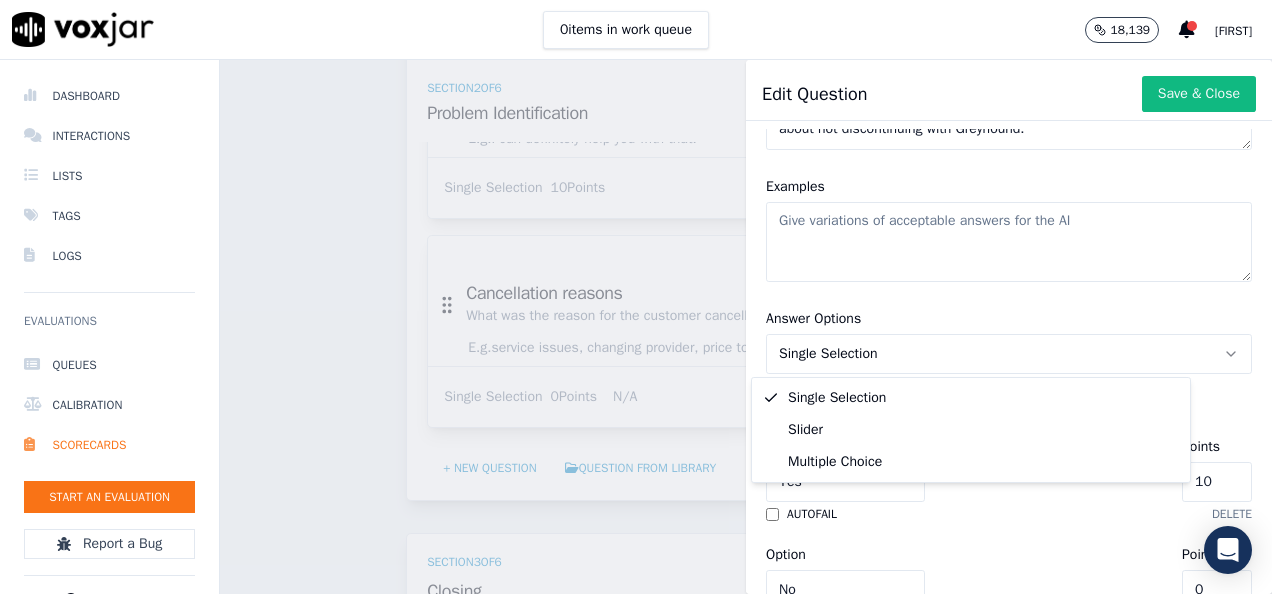 click on "Single Selection" at bounding box center [828, 354] 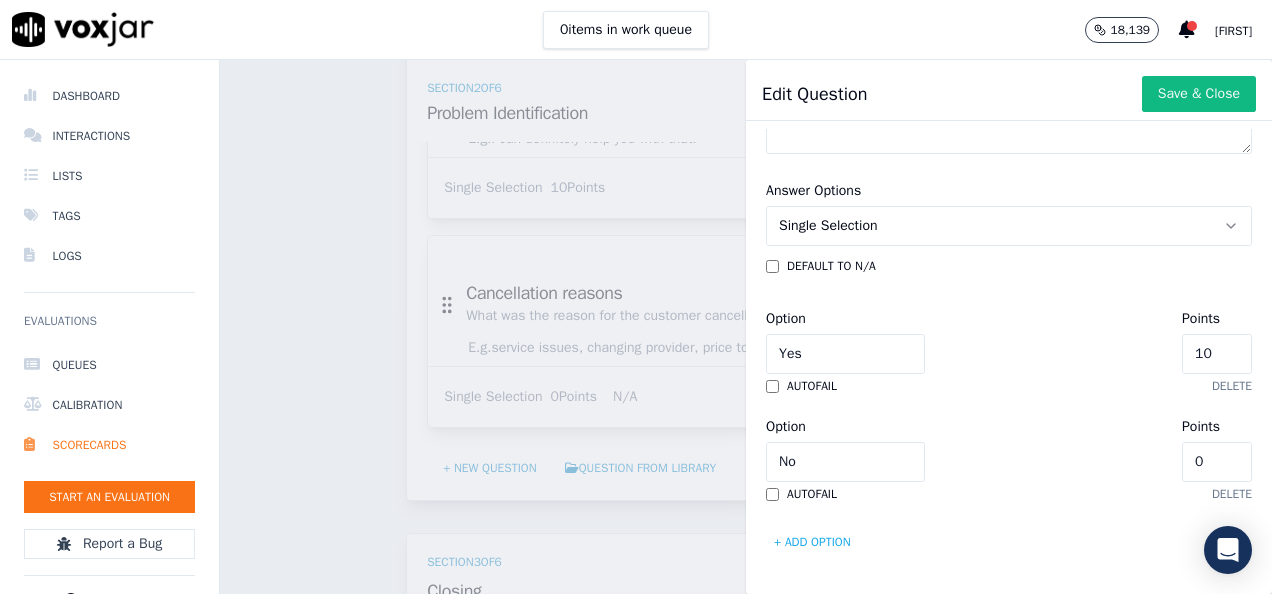 scroll, scrollTop: 519, scrollLeft: 0, axis: vertical 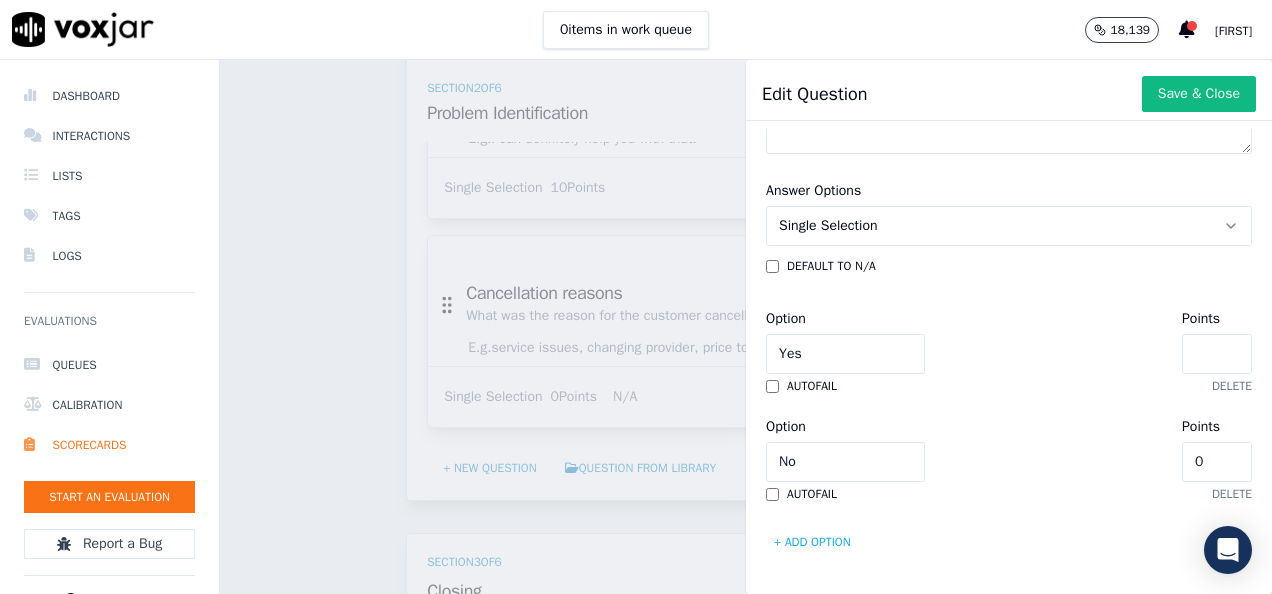 type on "0" 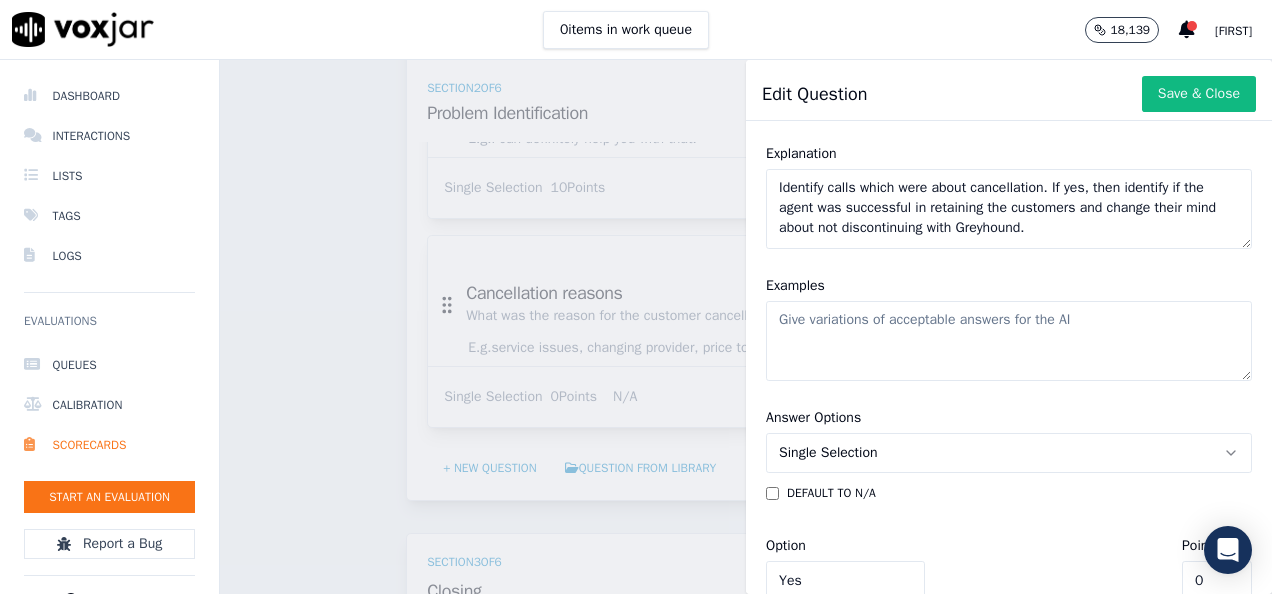 scroll, scrollTop: 0, scrollLeft: 0, axis: both 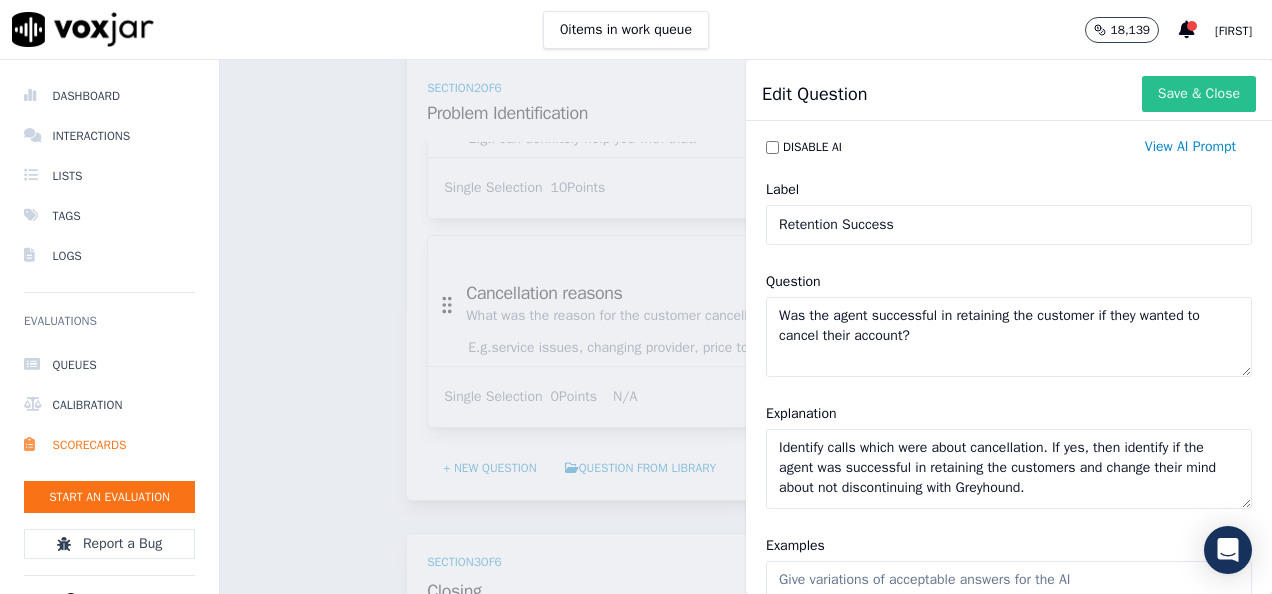 click on "Save & Close" at bounding box center (1199, 94) 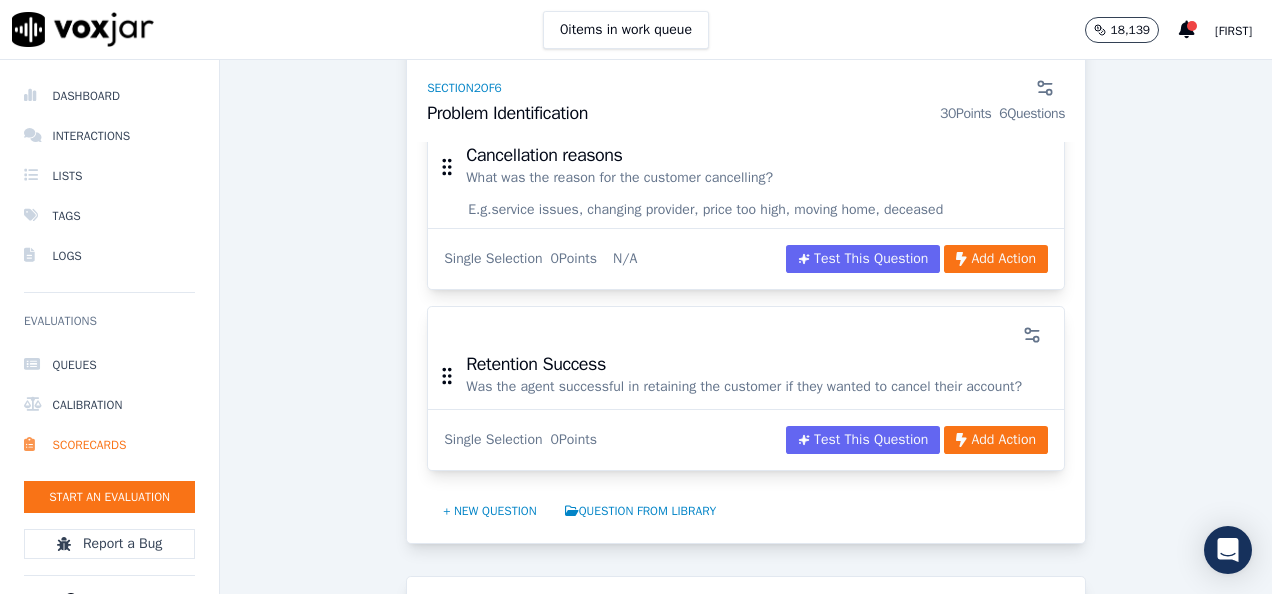 scroll, scrollTop: 1717, scrollLeft: 0, axis: vertical 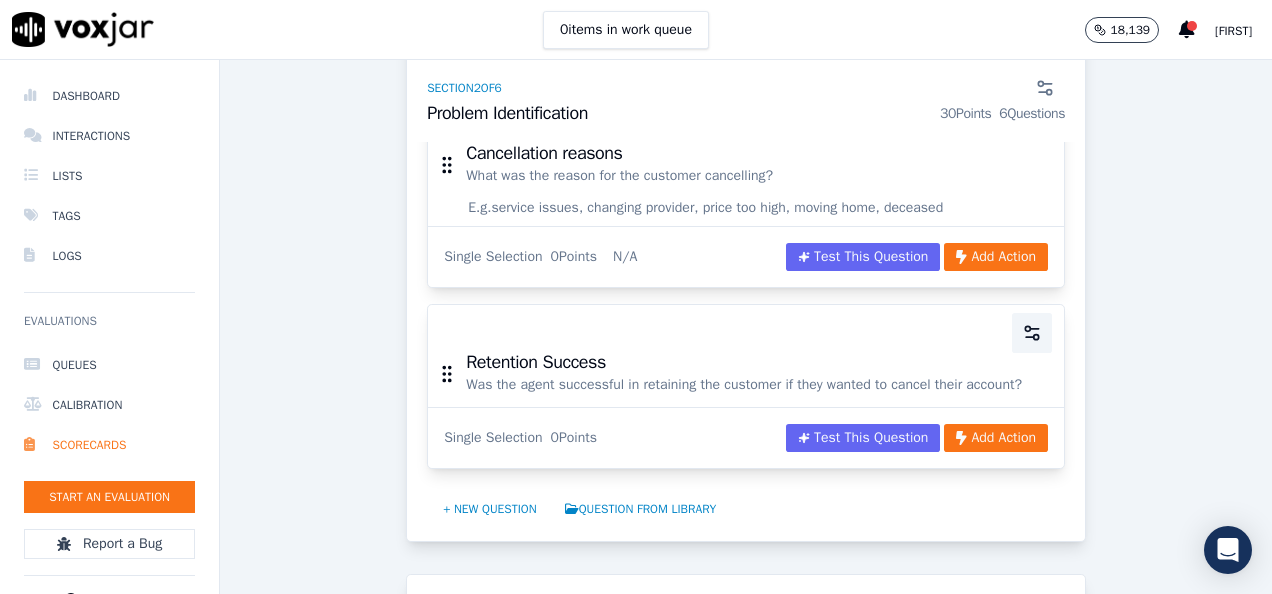 click 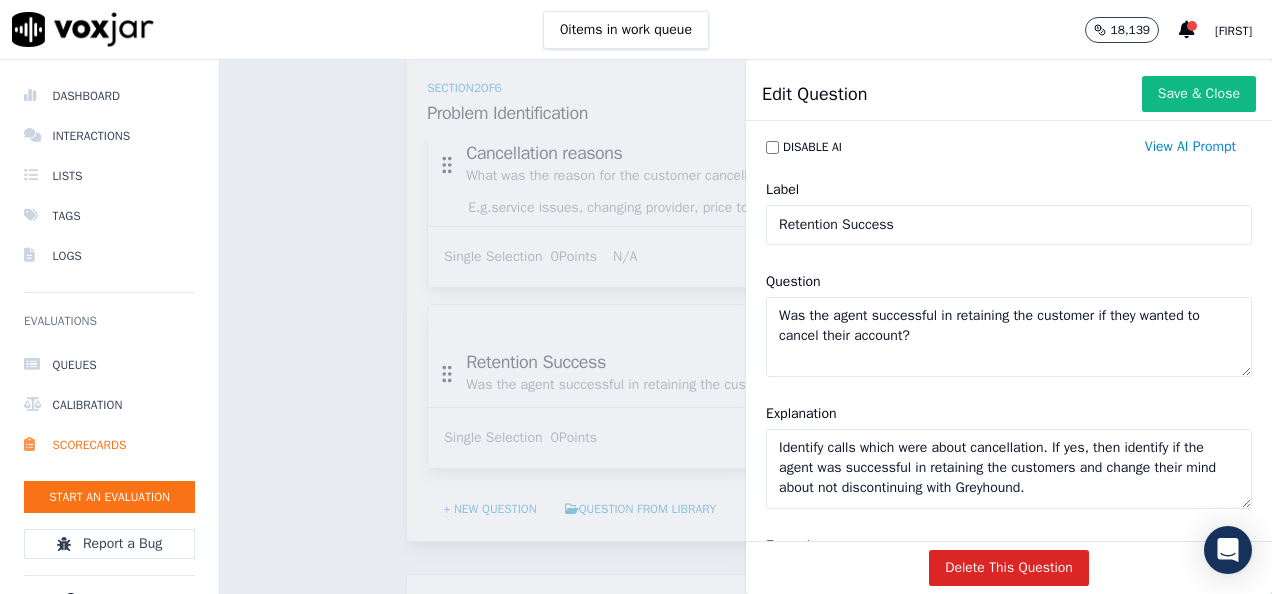 click on "Was the agent successful in retaining the customer if they wanted to cancel their account?" 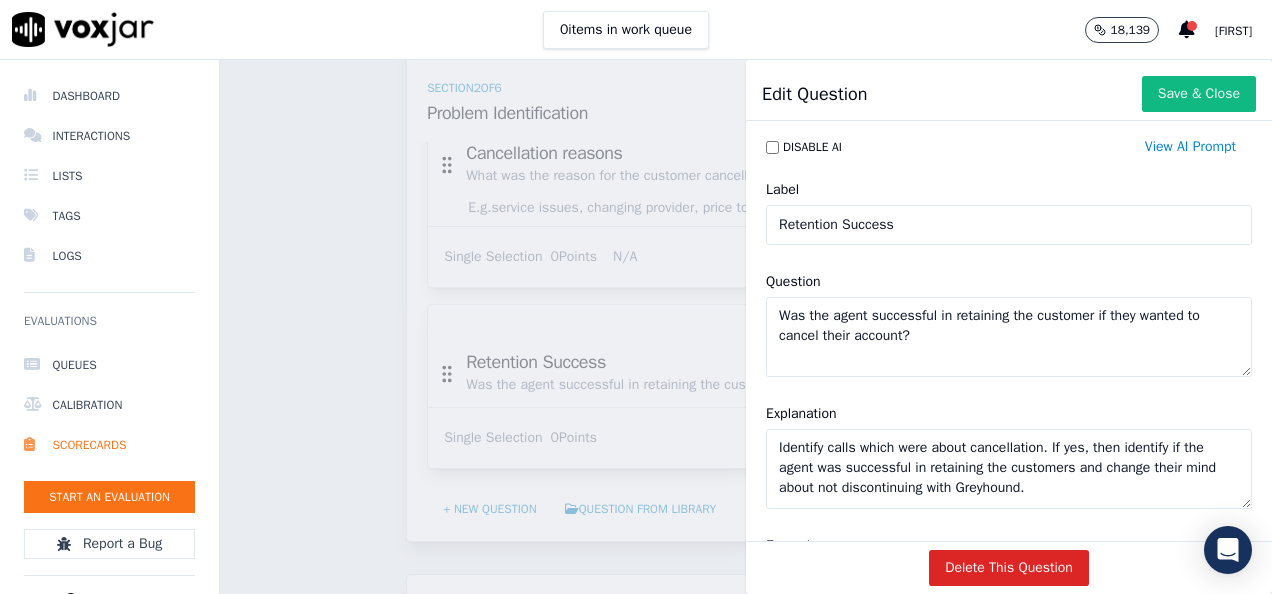 drag, startPoint x: 1117, startPoint y: 318, endPoint x: 1080, endPoint y: 315, distance: 37.12142 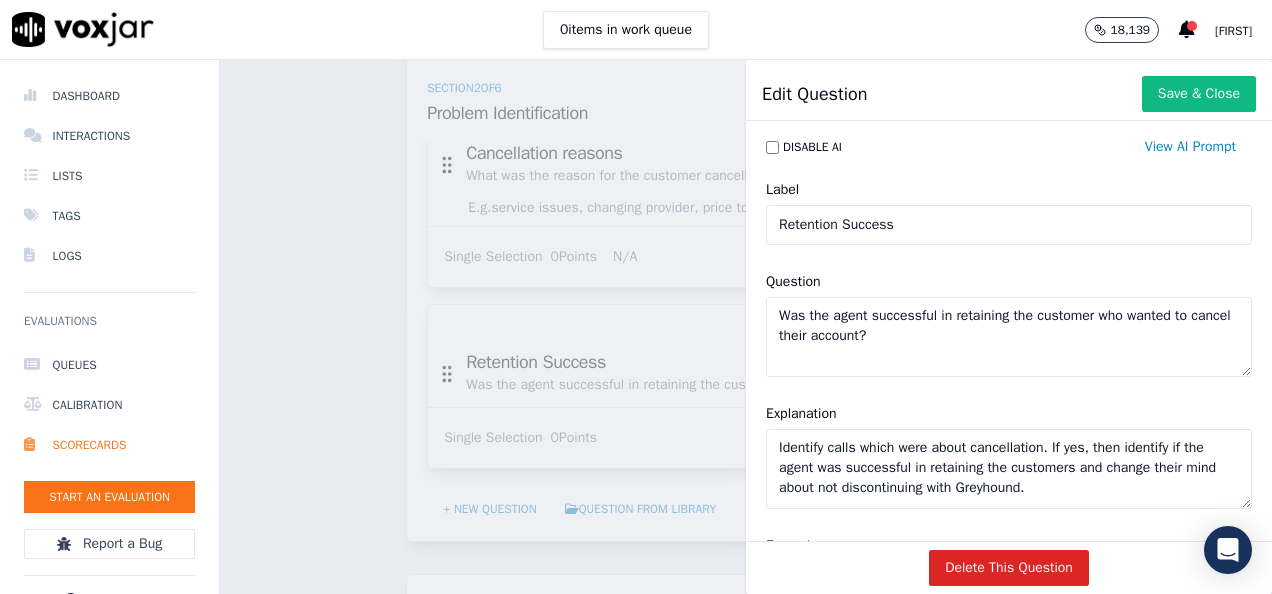 click on "Was the agent successful in retaining the customer who wanted to cancel their account?" 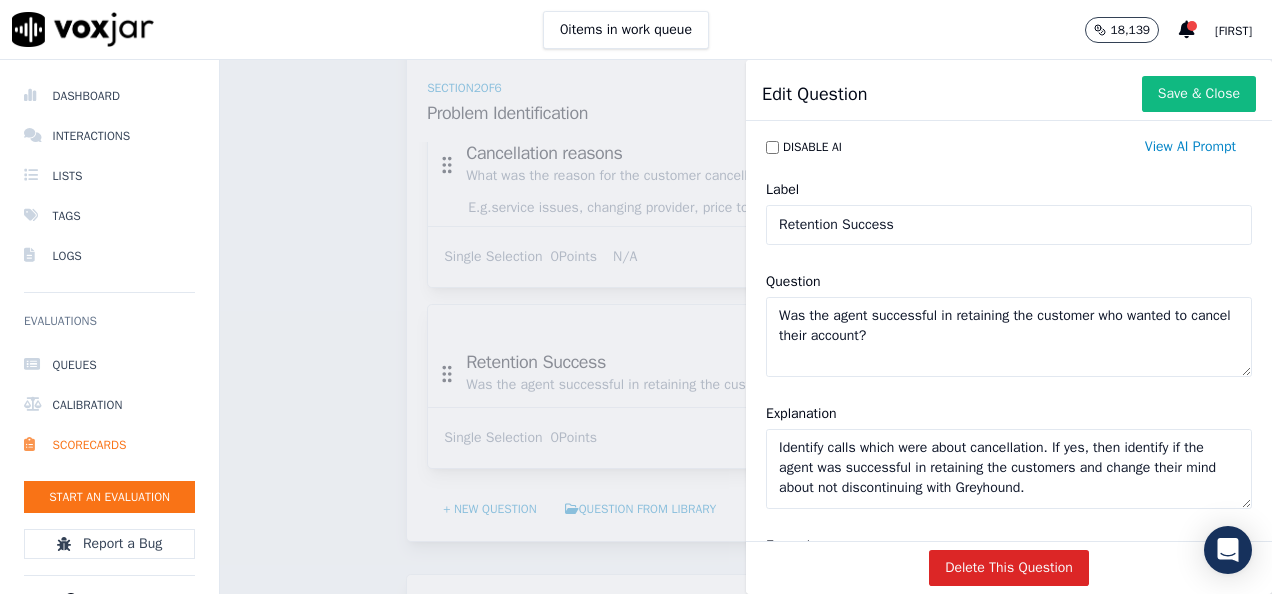 type on "Was the agent successful in retaining the customer who wanted to cancel their account?" 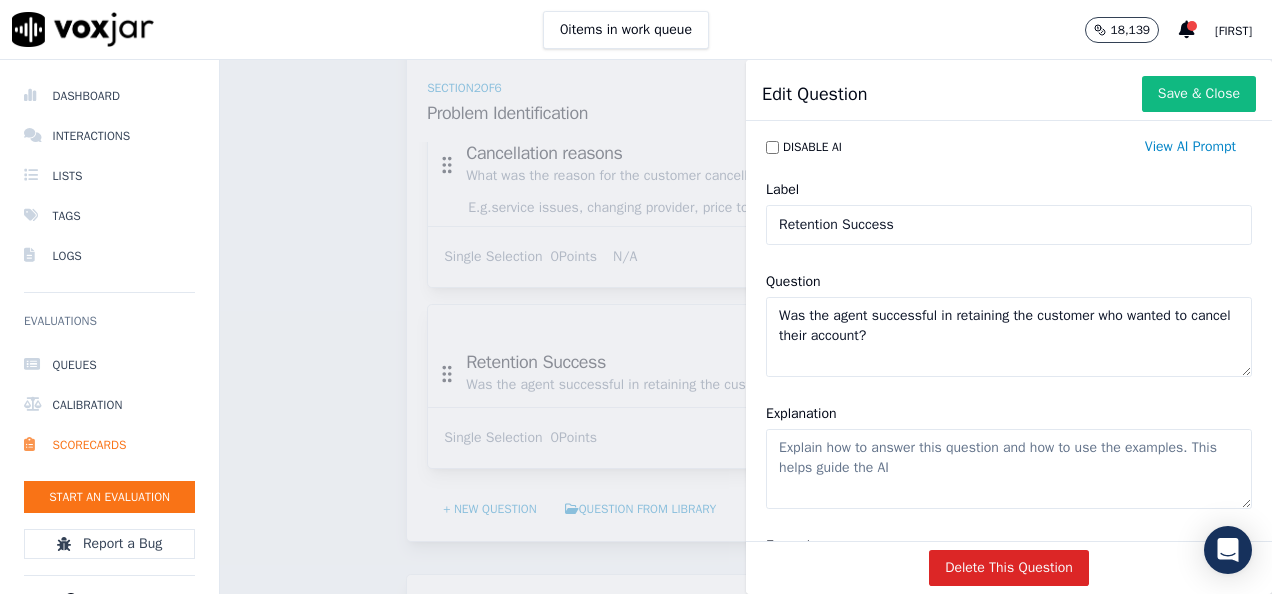 type 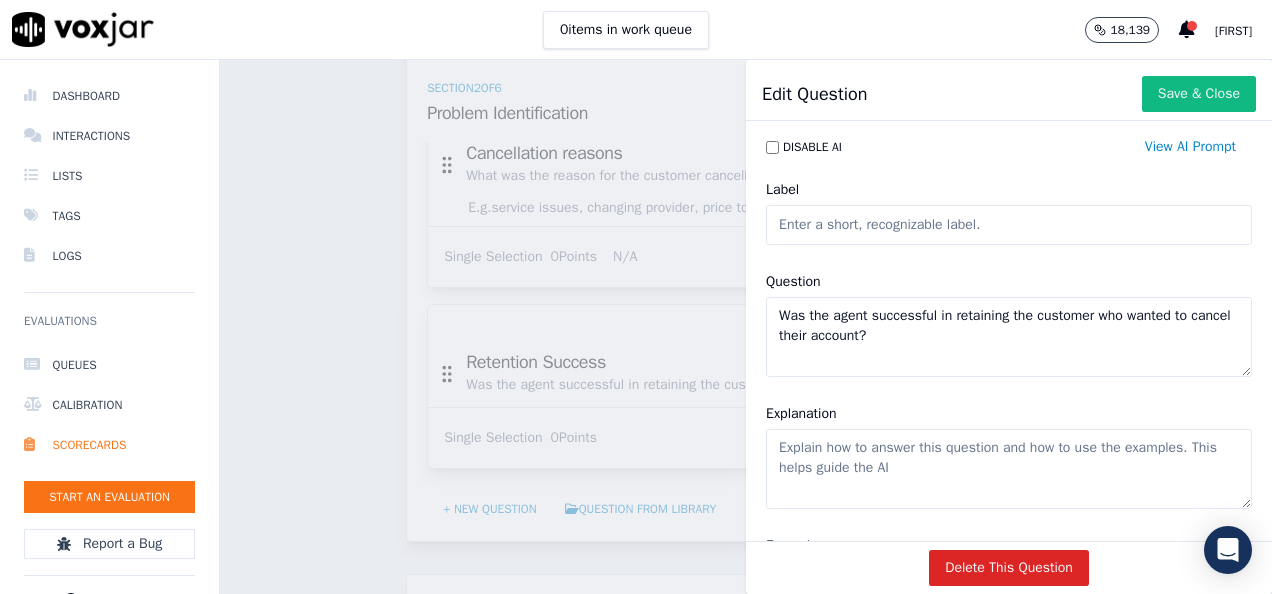 type 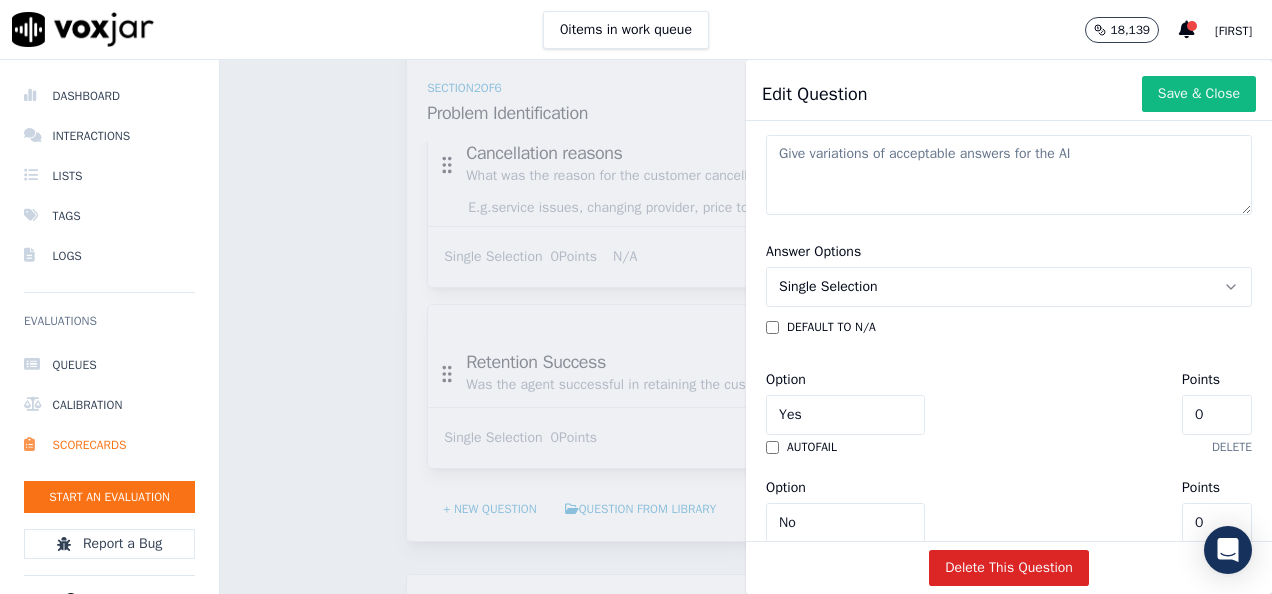 scroll, scrollTop: 600, scrollLeft: 0, axis: vertical 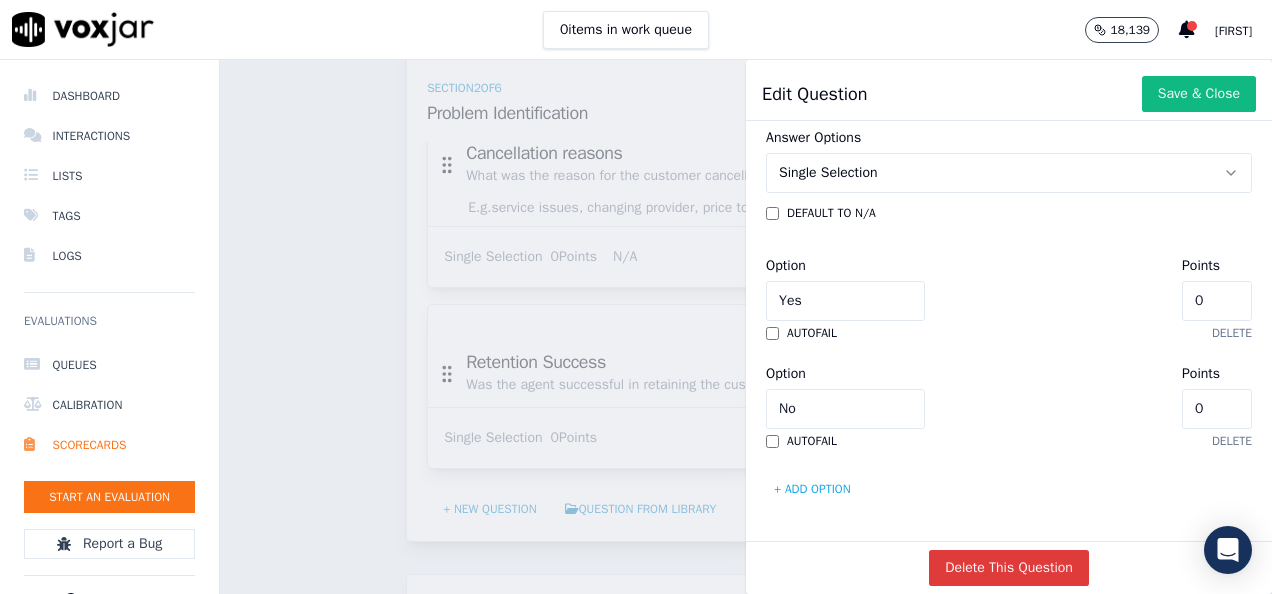 type 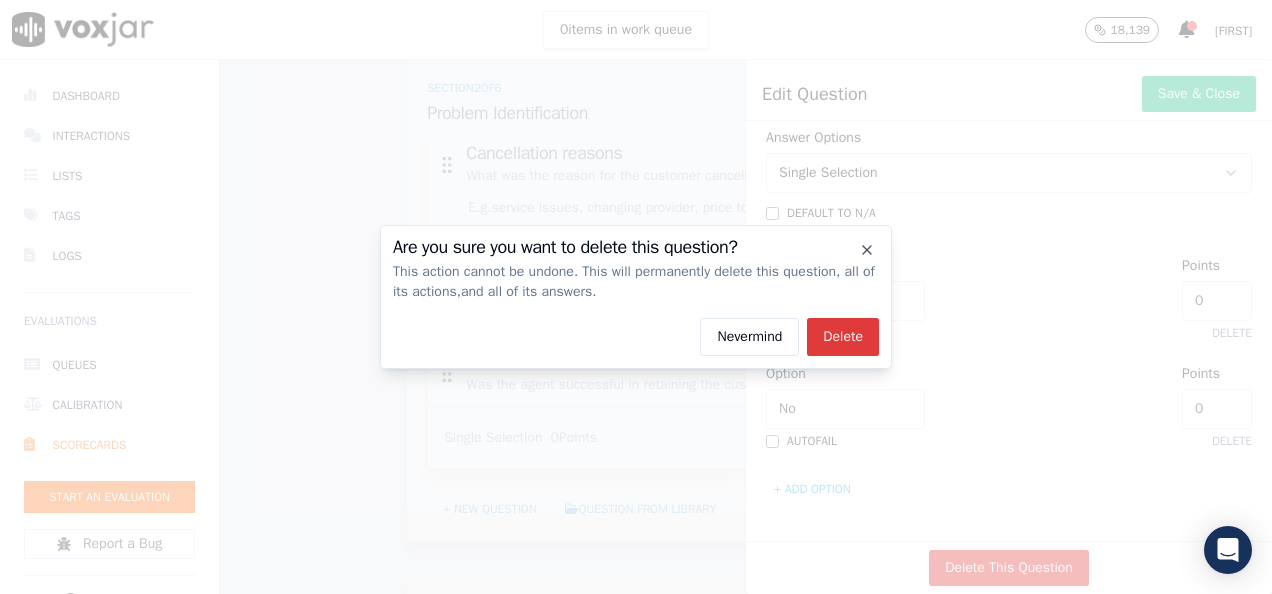 click on "Delete" 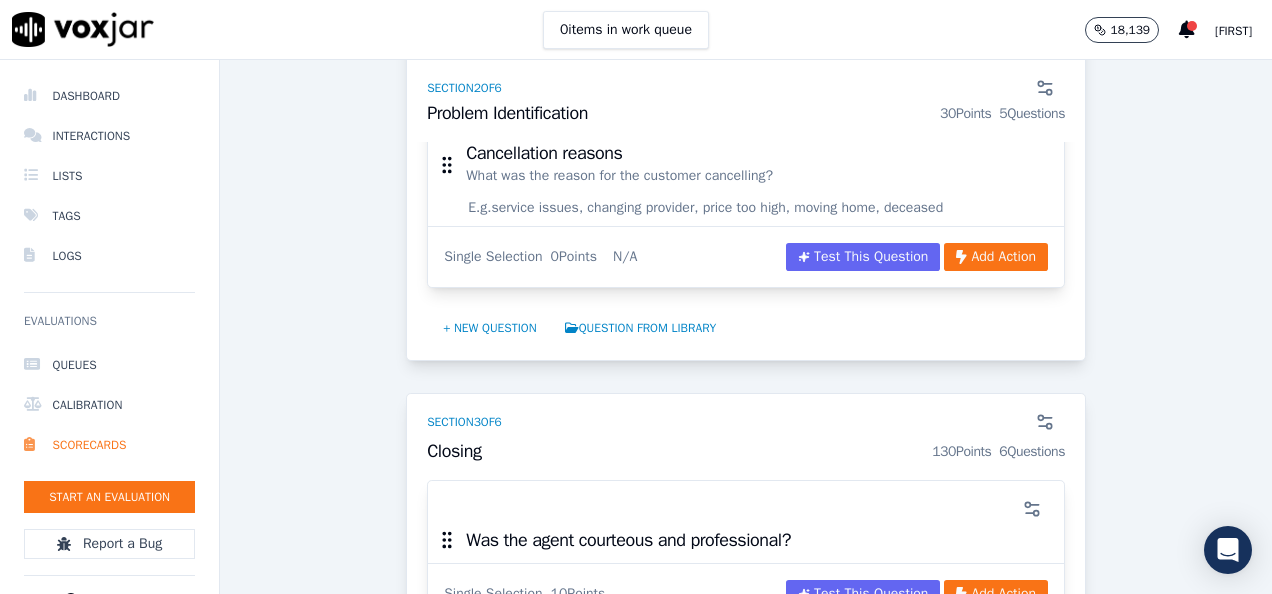 click on "Sales Scorecard V2 (Meta Llama 3.1)   ACTIVE   A scorecard to review all sales calls for best practices     Llama3 Enabled     75 %
135 / 180  pts
Test This Scorecard
Add Action   2
Action Trigger s       Section  1  of  6       Greeting   20  Points   2  Questions             Agent Identification   Did the agent identify themselves in the call?   E.g.  Yes : My name is Zach. This is Zach. Where Zach is the name of the agent.   Single Selection   10  Points
Test This Question
Add Action           Customer / Lead Identification   Did the agent identify the lead or customer by getting one of name, address, account number or phone number?     Single Selection   10  Points
Test This Question
Add Action       + New question    Question from Library Section  2  of  6       Problem Identification   30  Points   5  Questions             Call Reasons   What is the category of the call?       0  Points" at bounding box center (746, 1112) 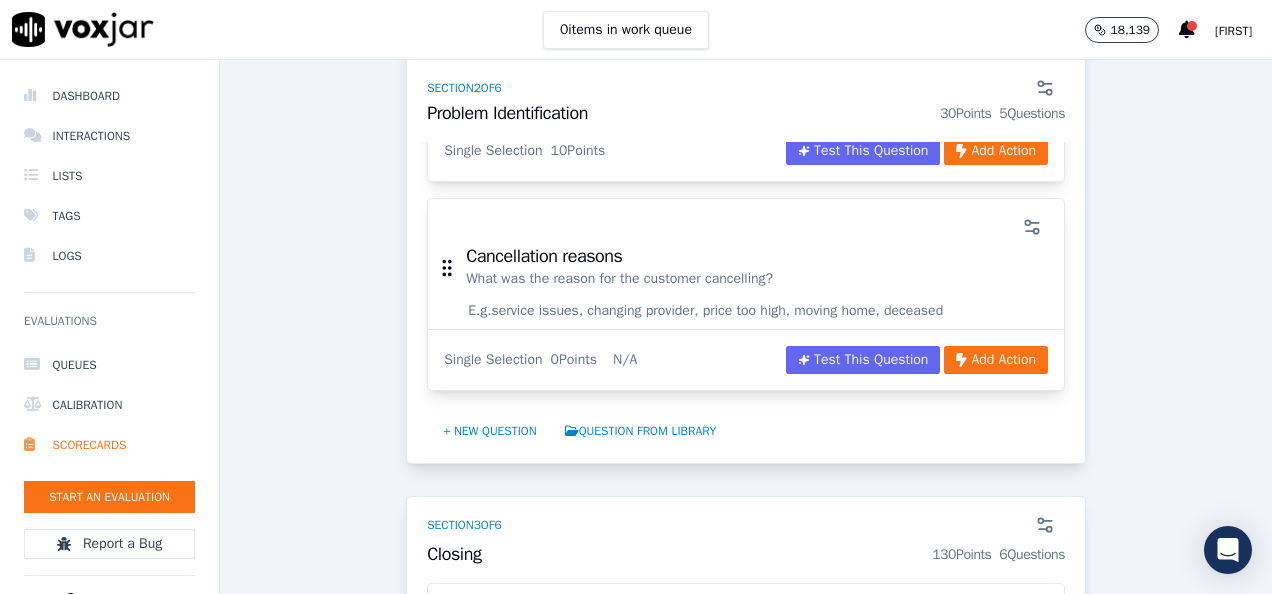 scroll, scrollTop: 1615, scrollLeft: 0, axis: vertical 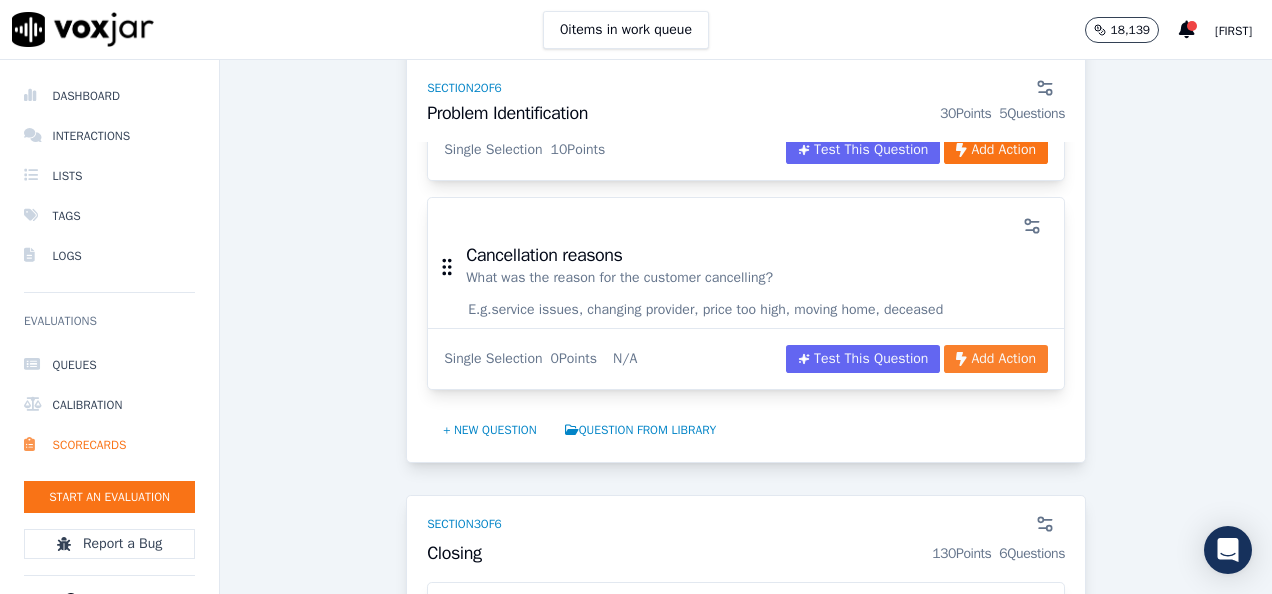 click on "Add Action" 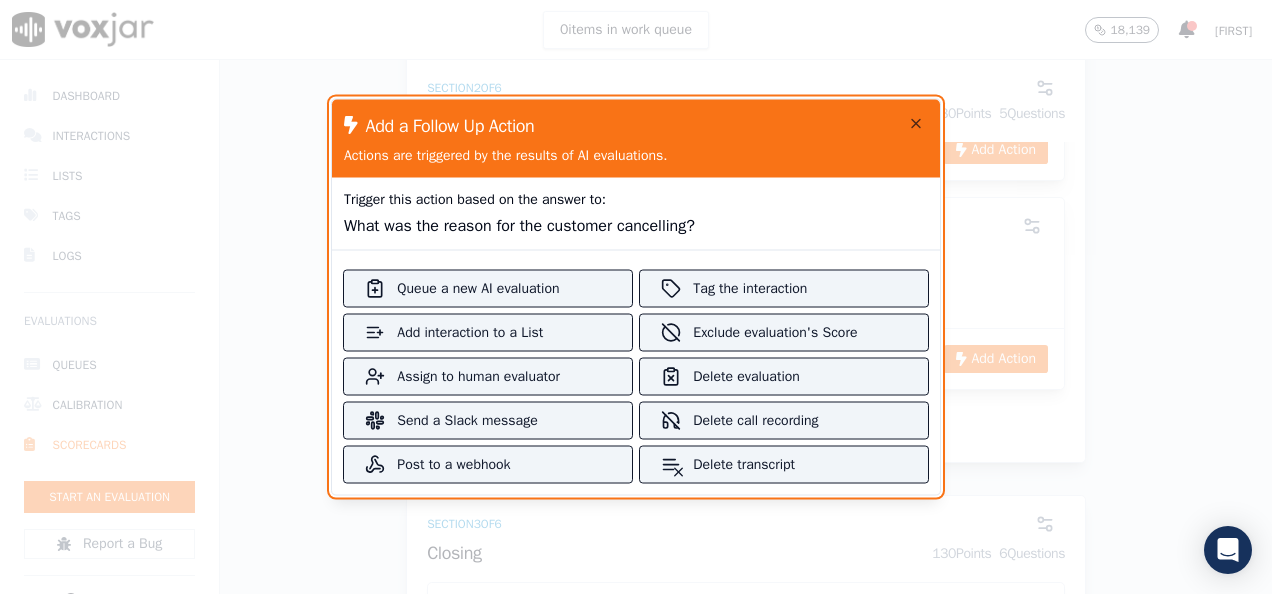 click at bounding box center [636, 297] 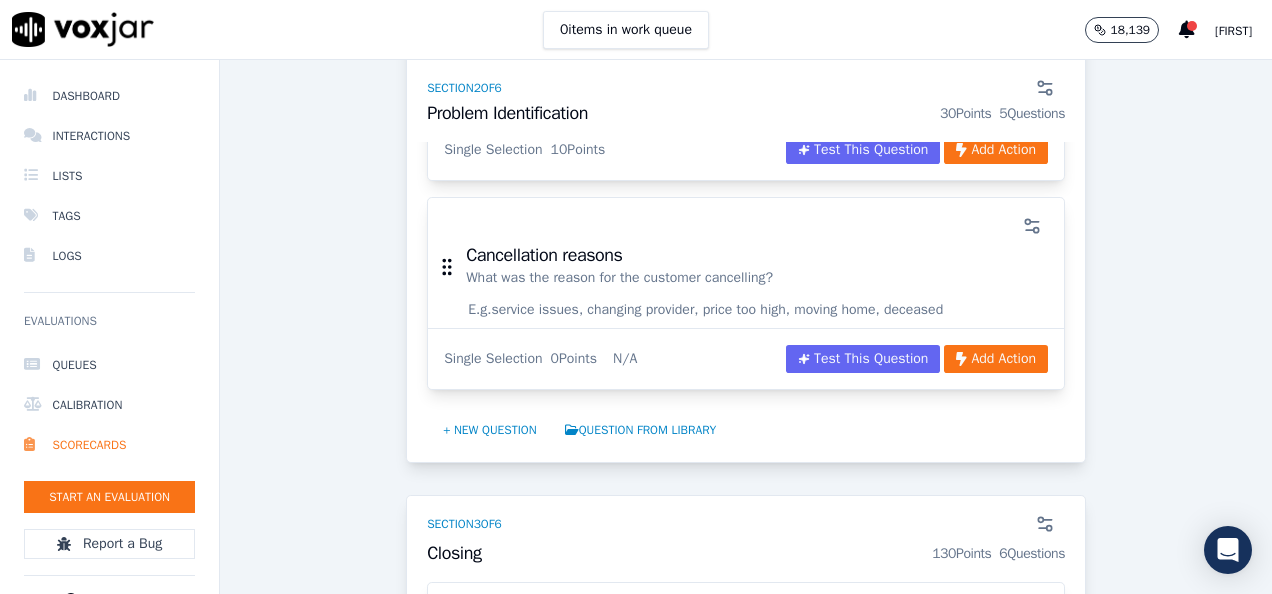 click on "Sales Scorecard V2 (Meta Llama 3.1)   ACTIVE   A scorecard to review all sales calls for best practices     Llama3 Enabled     75 %
135 / 180  pts
Test This Scorecard
Add Action   2
Action Trigger s       Section  1  of  6       Greeting   20  Points   2  Questions             Agent Identification   Did the agent identify themselves in the call?   E.g.  Yes : My name is Zach. This is Zach. Where Zach is the name of the agent.   Single Selection   10  Points
Test This Question
Add Action           Customer / Lead Identification   Did the agent identify the lead or customer by getting one of name, address, account number or phone number?     Single Selection   10  Points
Test This Question
Add Action       + New question    Question from Library Section  2  of  6       Problem Identification   30  Points   5  Questions             Call Reasons   What is the category of the call?       0  Points" at bounding box center (746, 1214) 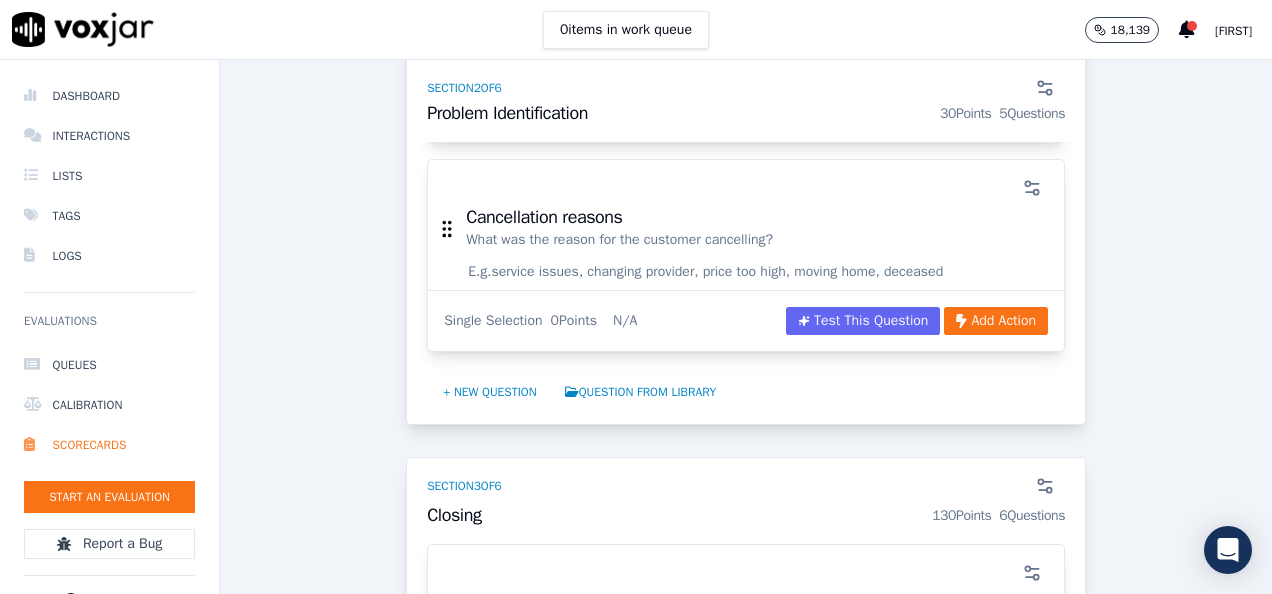 scroll, scrollTop: 1654, scrollLeft: 0, axis: vertical 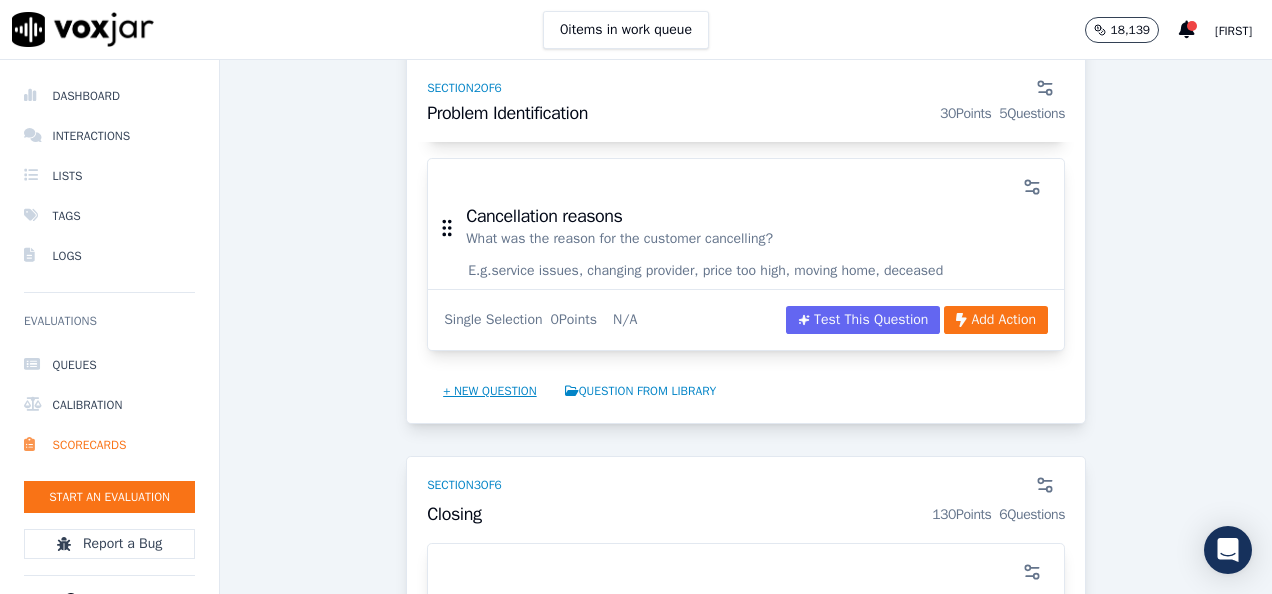 click on "+ New question" at bounding box center (490, 391) 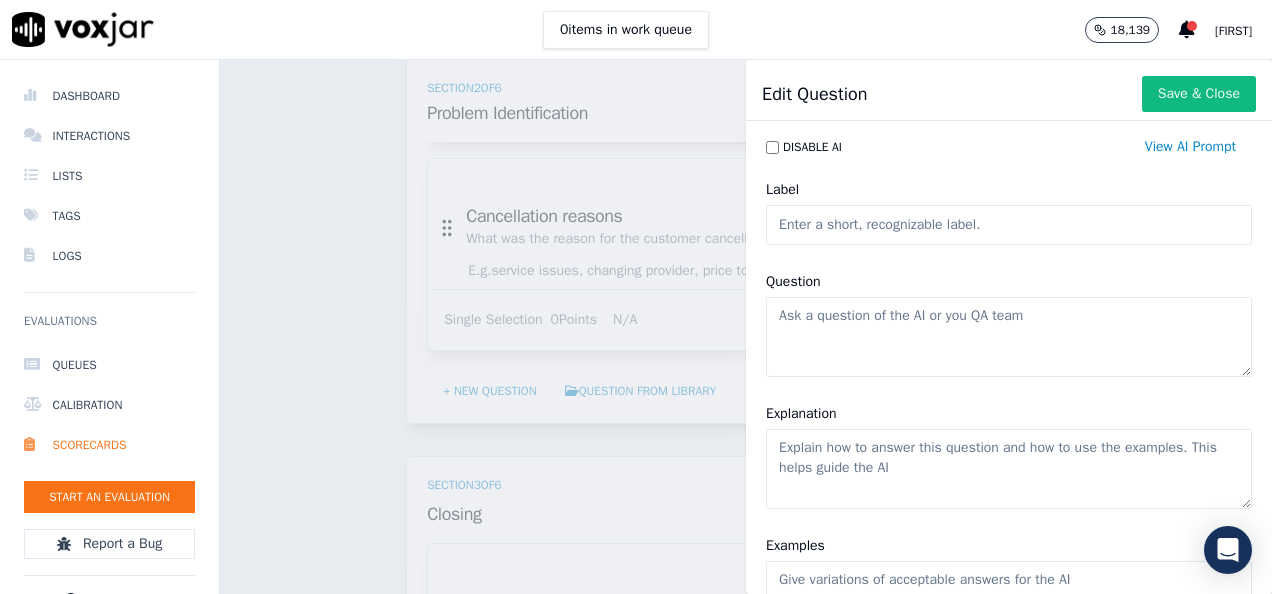 click on "Label" 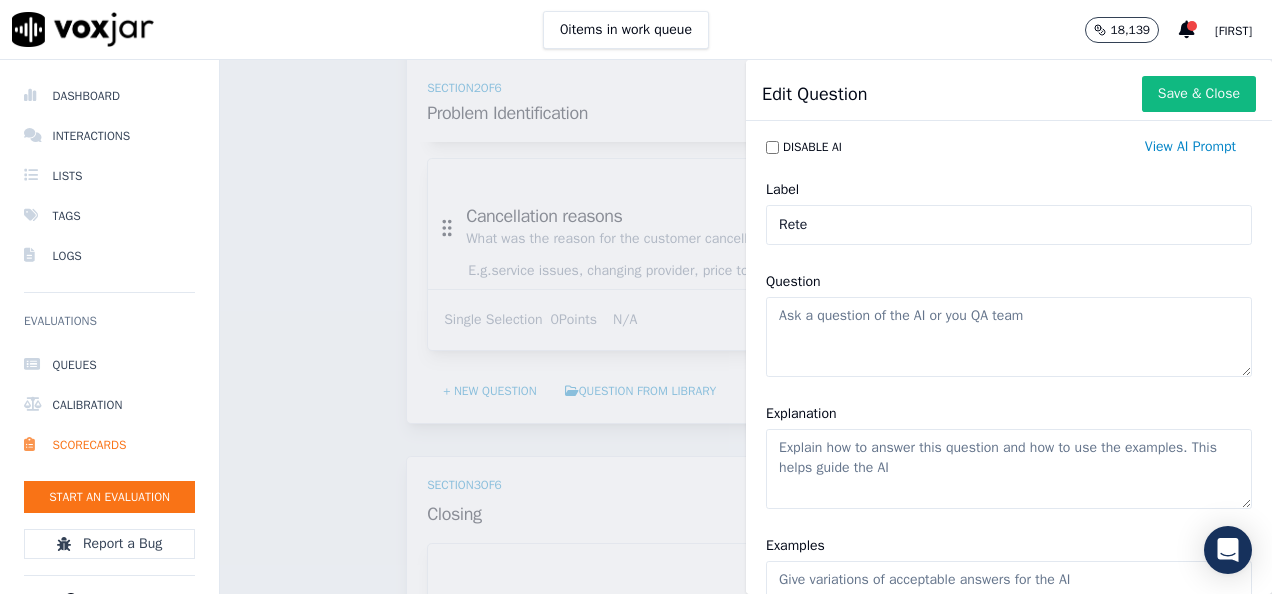 type on "Retention Success" 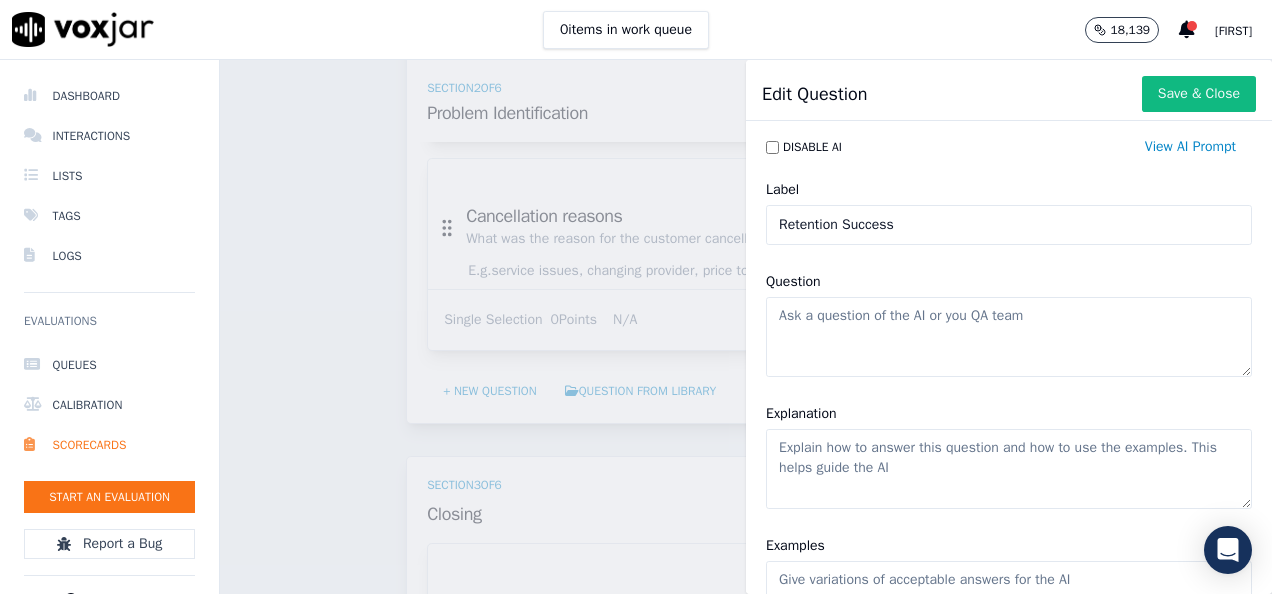 click on "Question" 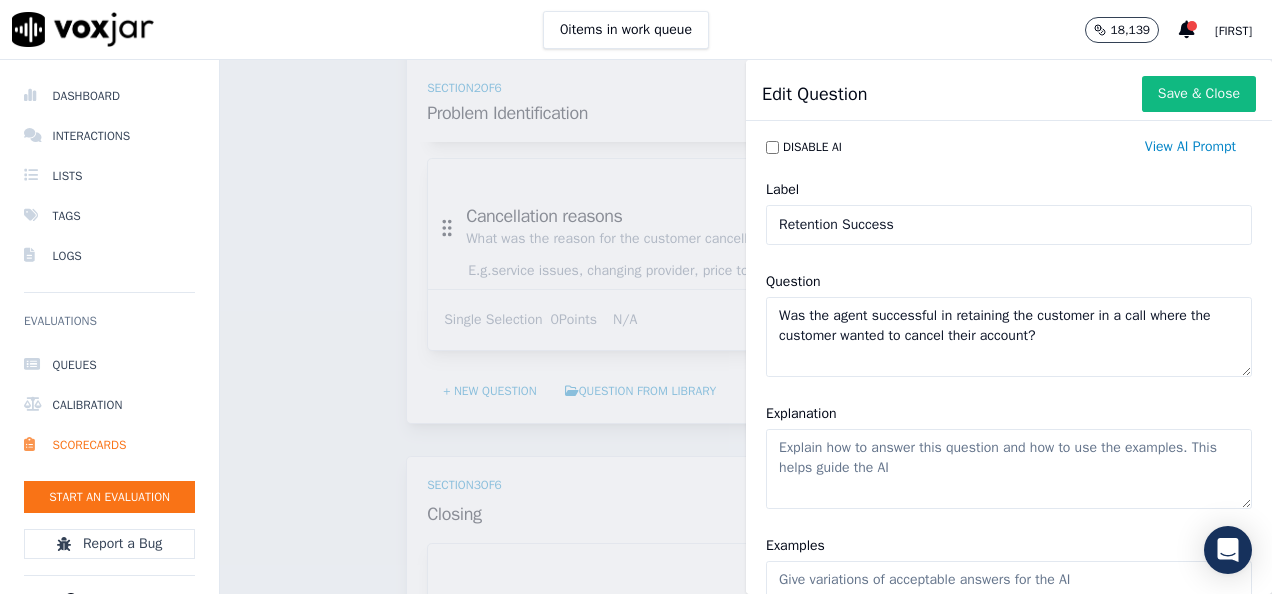 type on "Was the agent successful in retaining the customer in a call where the customer wanted to cancel their account?" 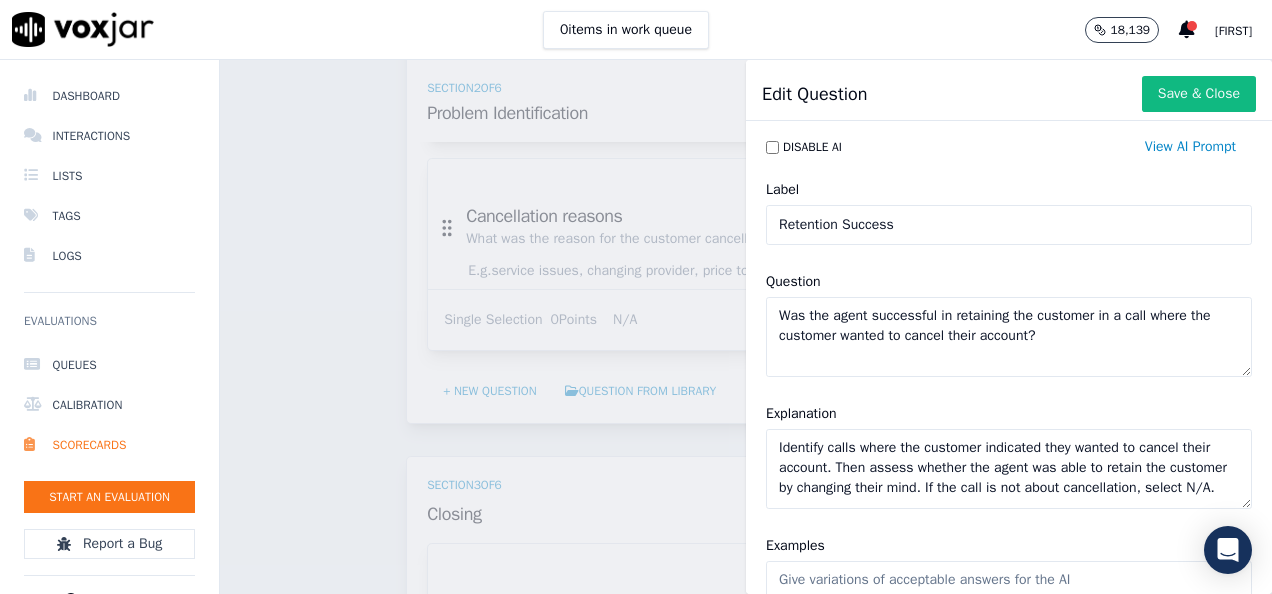 scroll, scrollTop: 9, scrollLeft: 0, axis: vertical 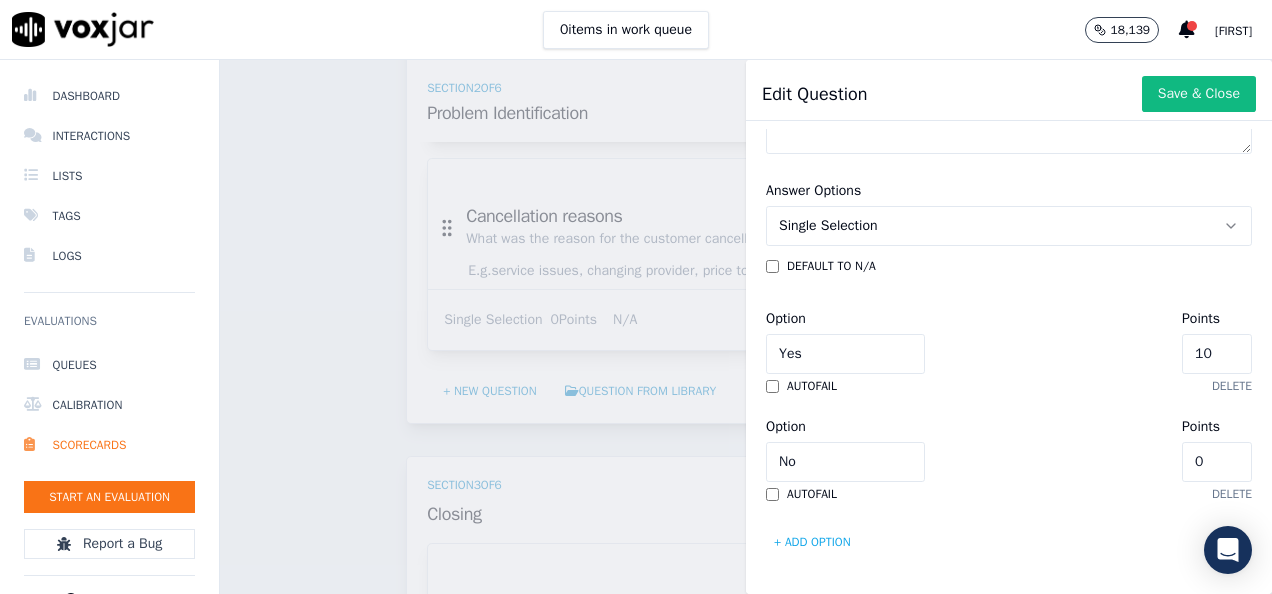 type on "Identify calls where the customer indicated they wanted to cancel their account. Then assess whether the agent was able to retain the customer by changing their mind. If the call is not about cancellation, select N/A." 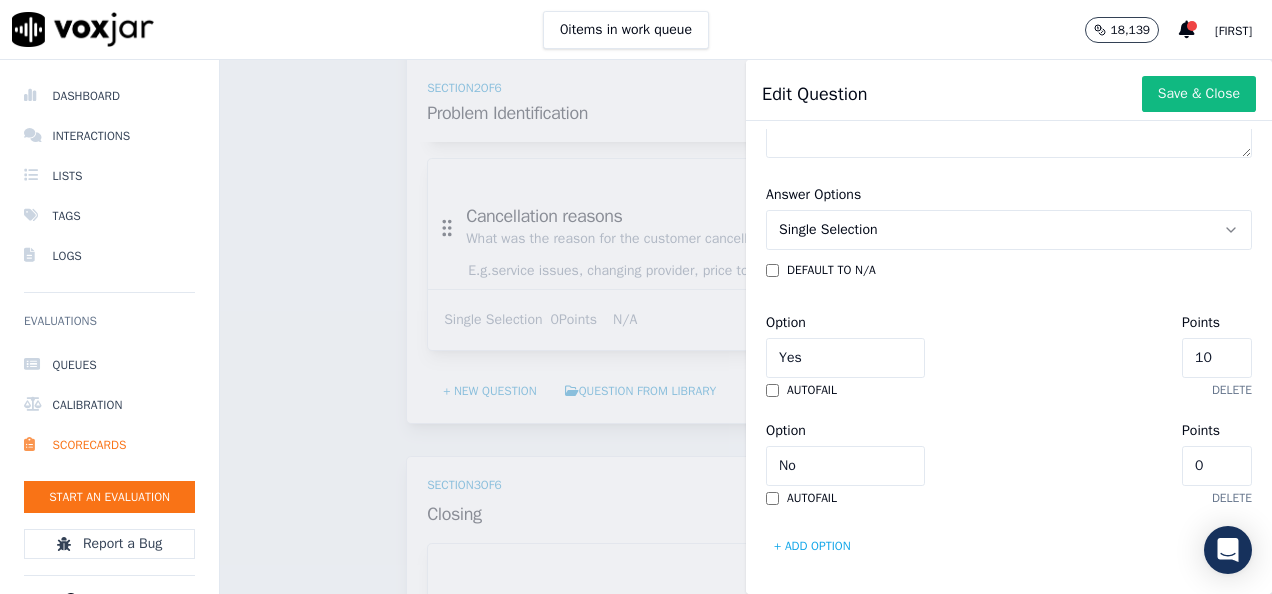 click on "default to N/A" at bounding box center [831, 270] 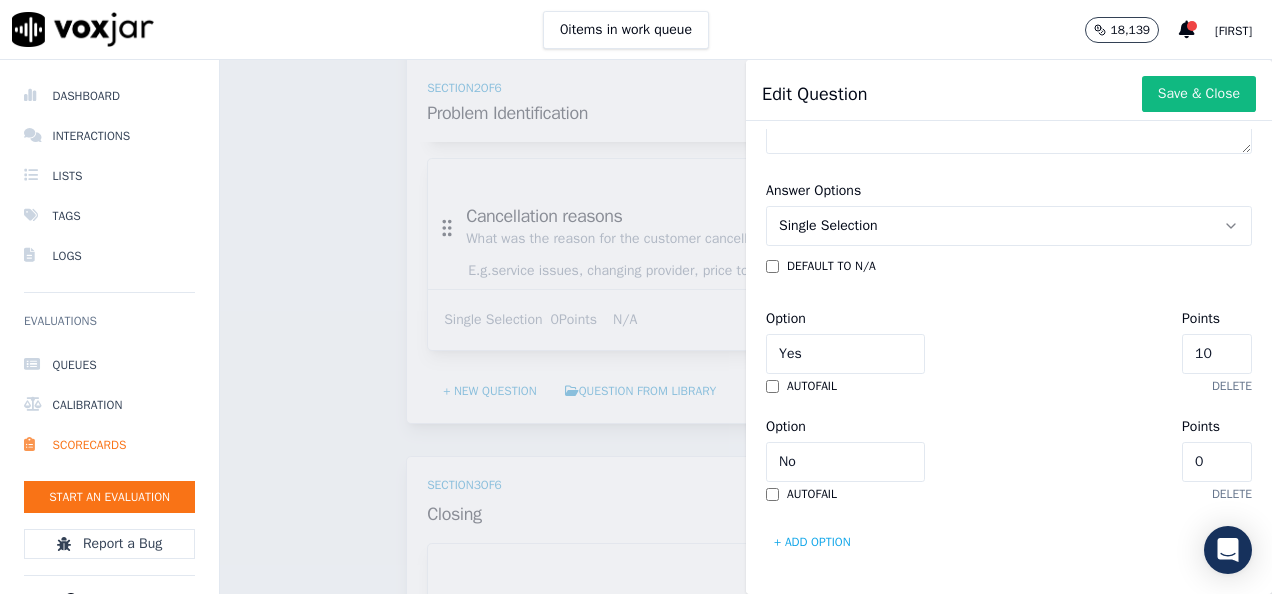 click on "+ Add option" at bounding box center [812, 542] 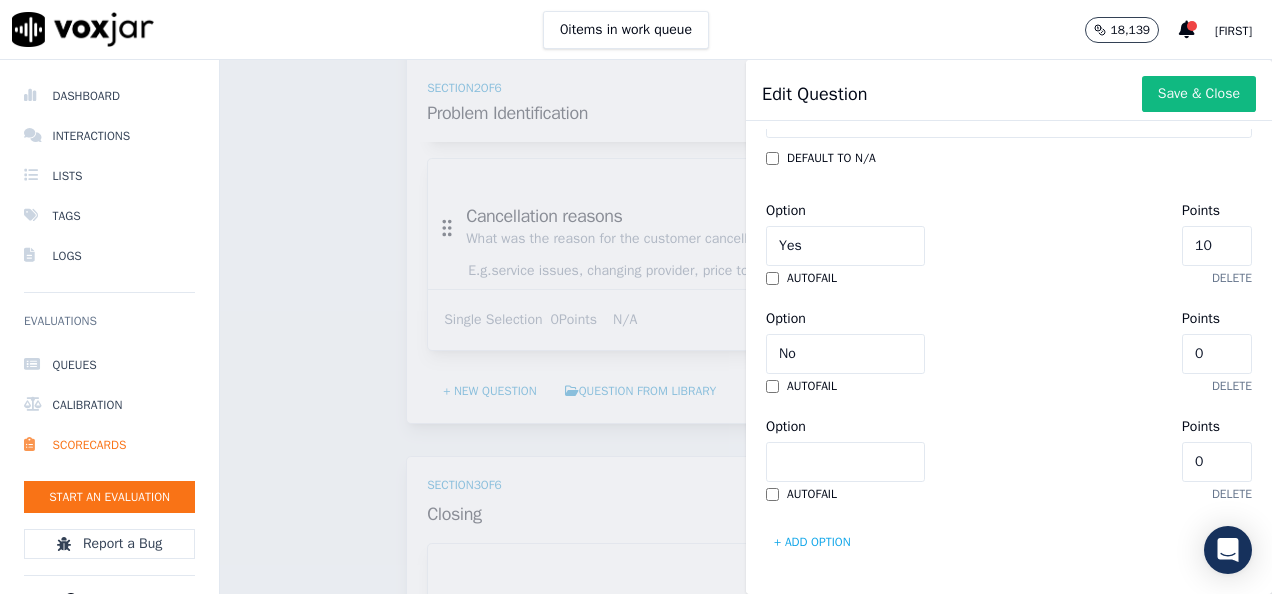 scroll, scrollTop: 540, scrollLeft: 0, axis: vertical 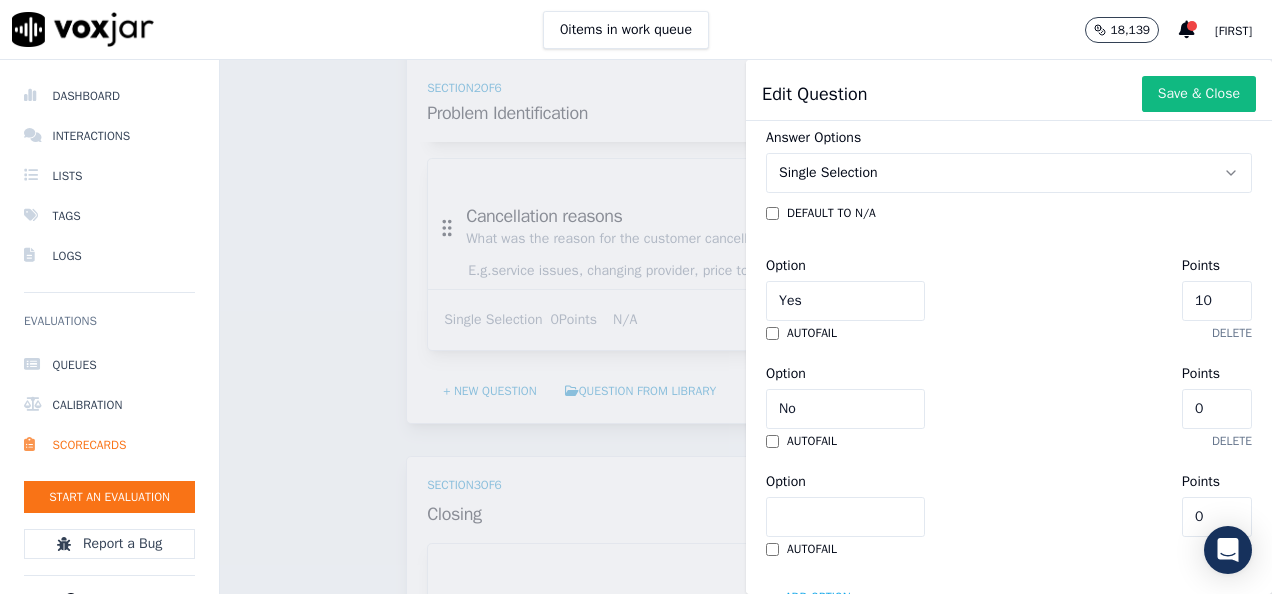 click on "Option" 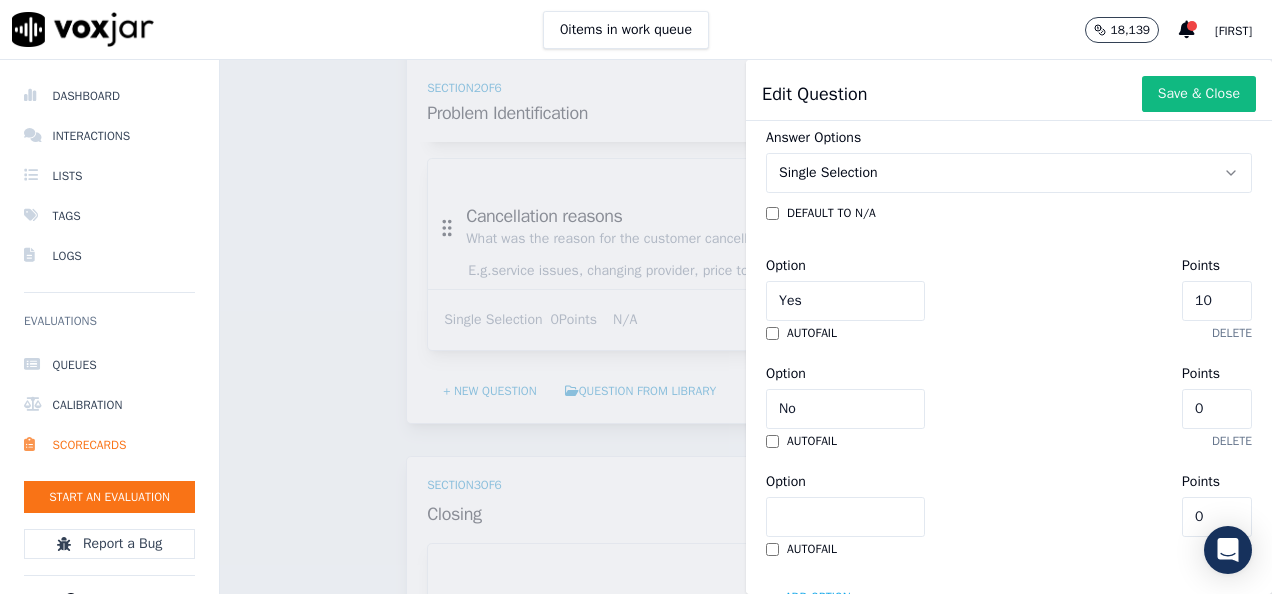 type on "N/A" 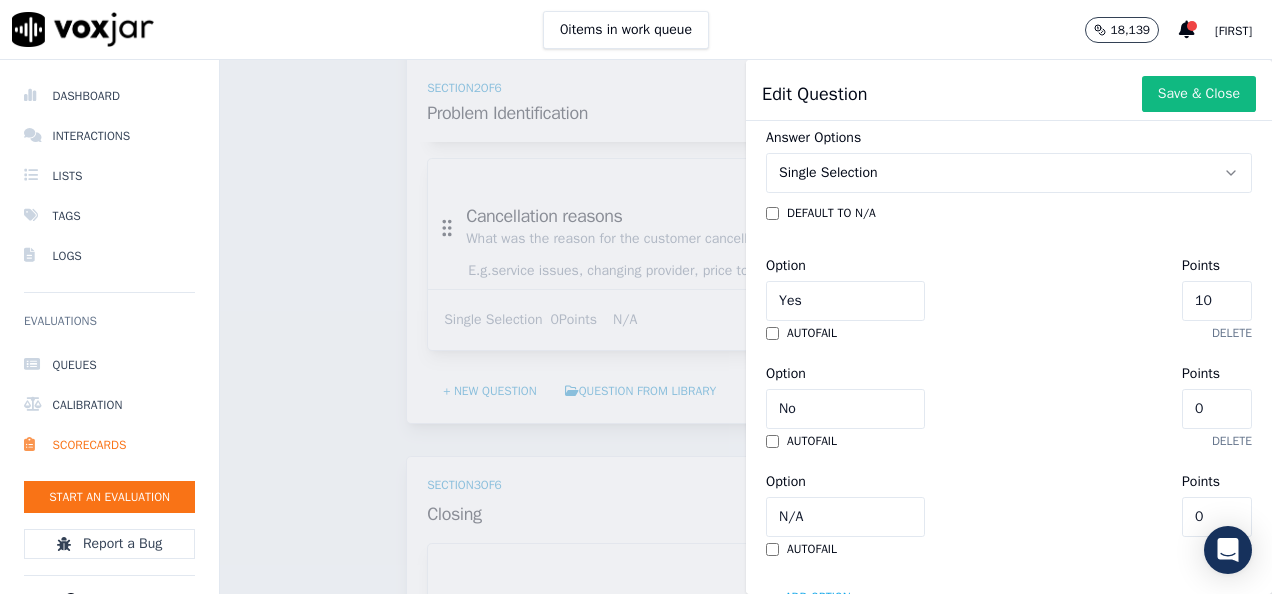 scroll, scrollTop: 655, scrollLeft: 0, axis: vertical 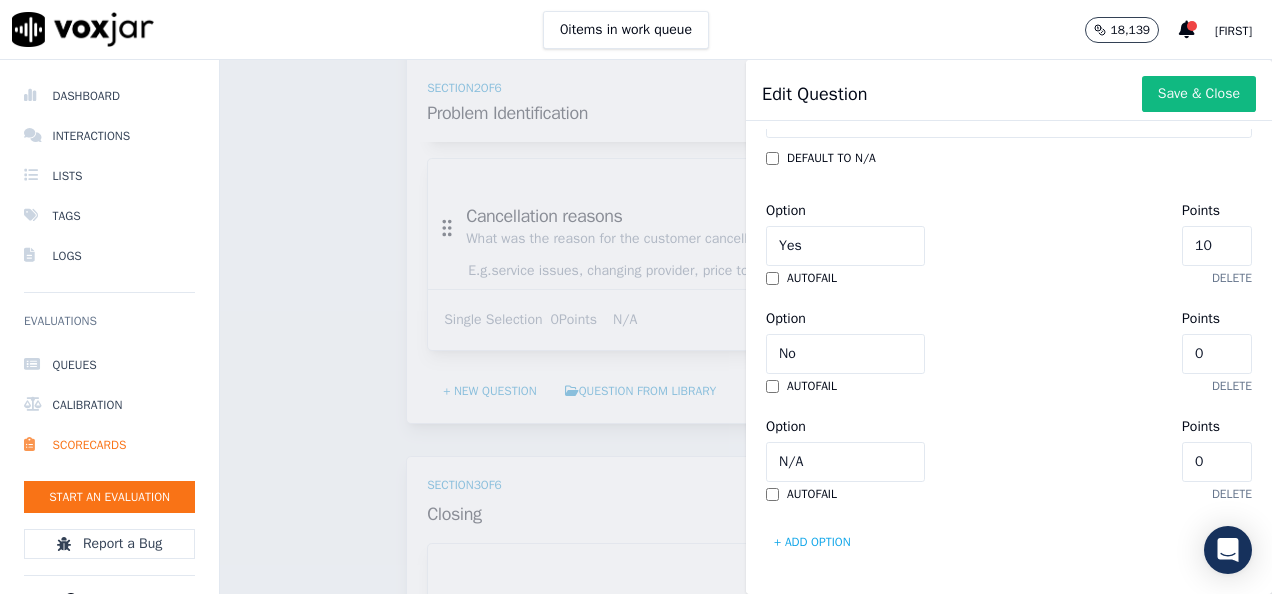 click on "default to N/A   Option   Yes   Points   10     autofail   delete   Option   No   Points   0     autofail   delete   Option   N/A   Points   0     autofail   delete     + Add option" at bounding box center [1009, 354] 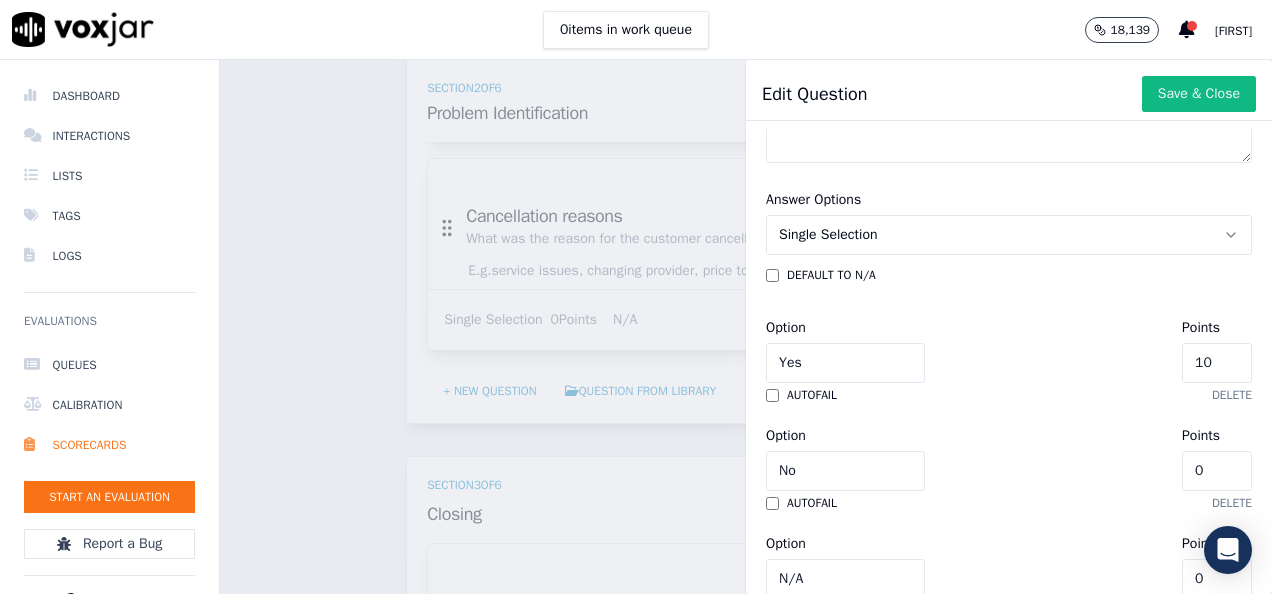 scroll, scrollTop: 479, scrollLeft: 0, axis: vertical 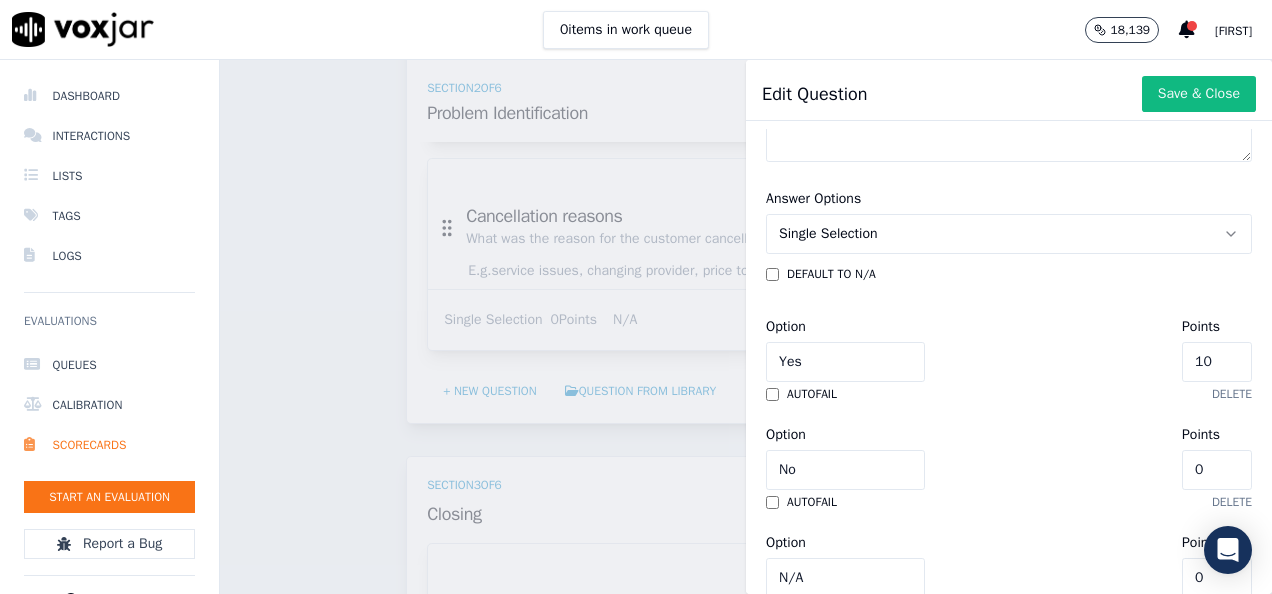 click on "10" 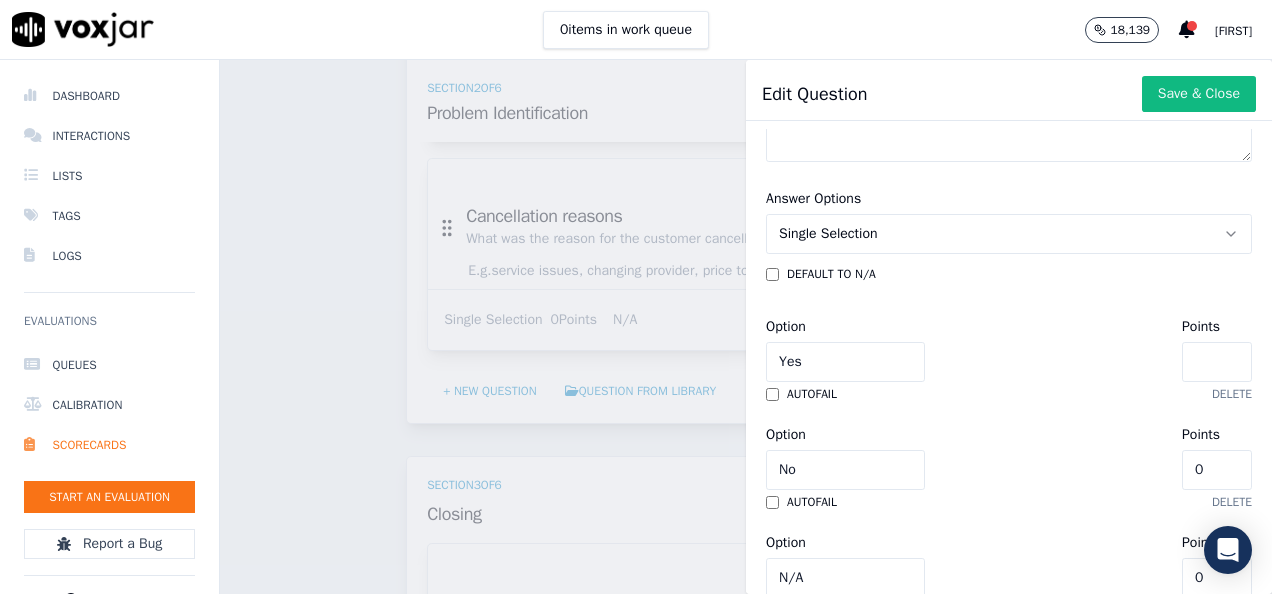 type on "9" 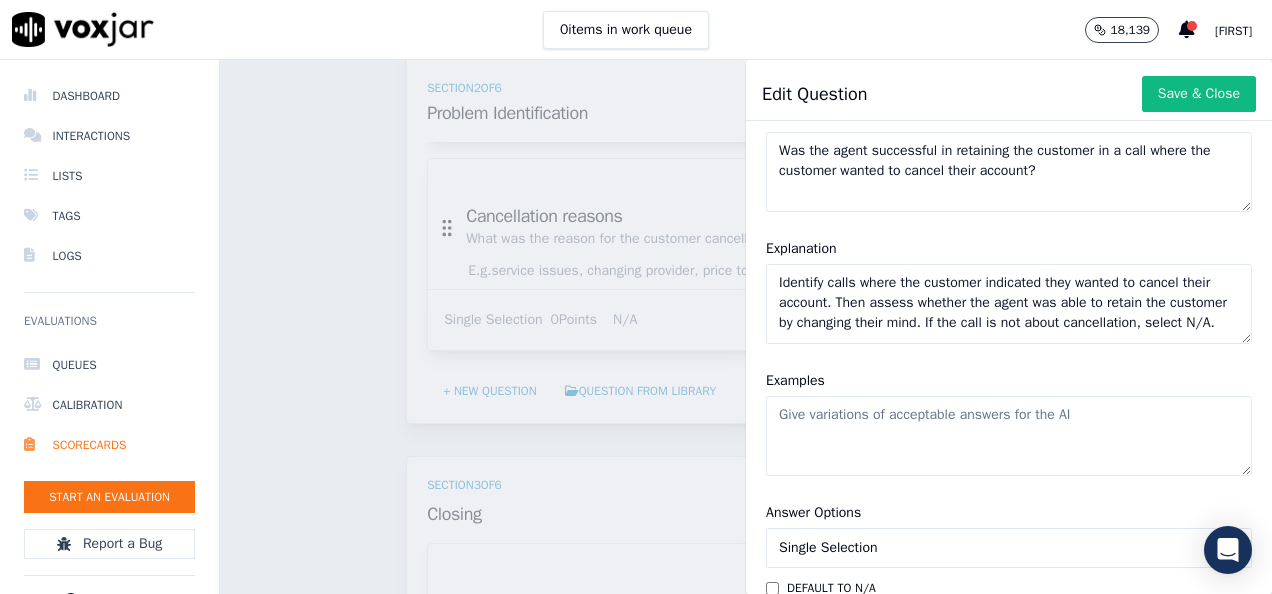 scroll, scrollTop: 0, scrollLeft: 0, axis: both 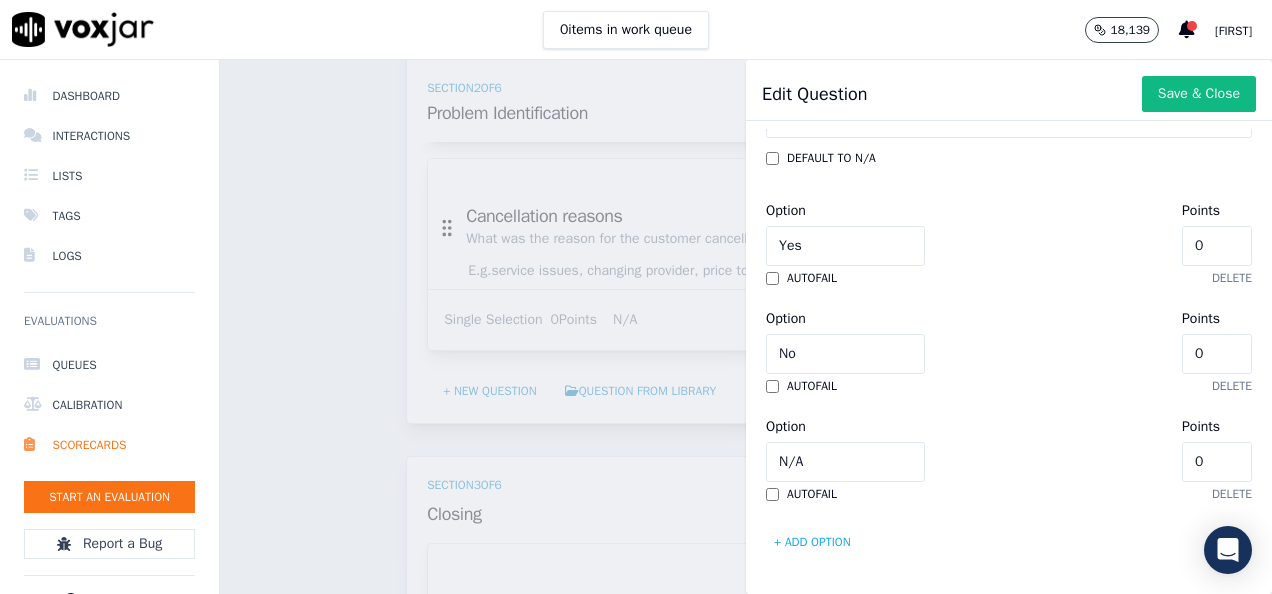 click on "Disable AI     View AI Prompt   Label   Retention Success   Question   Was the agent successful in retaining the customer in a call where the customer wanted to cancel their account?   Explanation   Identify calls where the customer indicated they wanted to cancel their account. Then assess whether the agent was able to retain the customer by changing their mind. If the call is not about cancellation, select N/A.   Examples     Answer Options   Single Selection         default to N/A   Option   Yes   Points   0     autofail   delete   Option   No   Points   0     autofail   delete   Option   N/A   Points   0     autofail   delete     + Add option" at bounding box center (1009, 361) 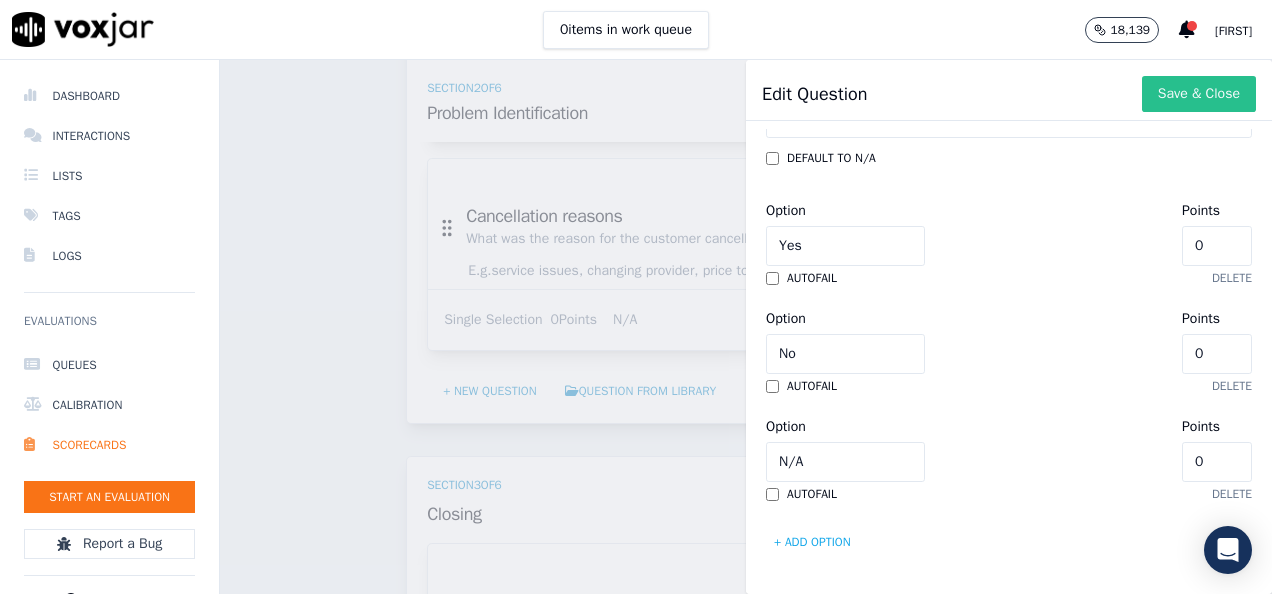click on "Save & Close" at bounding box center [1199, 94] 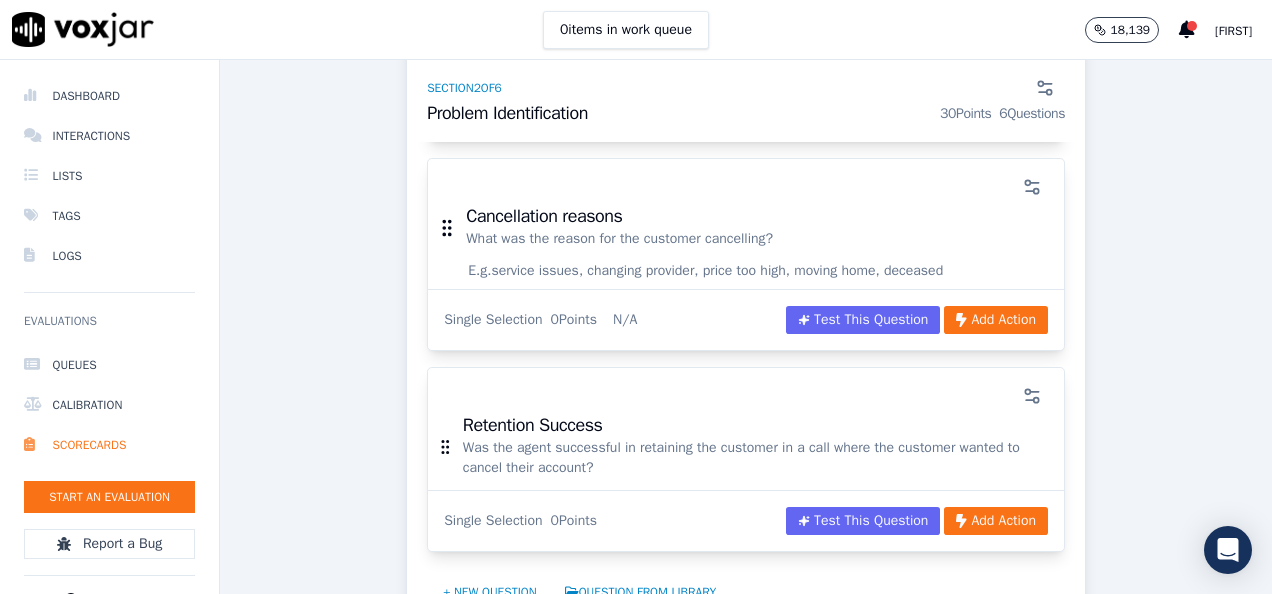 click on "[ID]   [ID]   [AGENT NAME]   [CUSTOMER NAME]   [CUSTOMER PHONE]   [TYPE]   [TAGS]   [DATE] [TIME]   [DURATION]   [DIRECTION]   [SOURCE]     Export Scores         [ID]     [ID]     [AGENT NAME]       [PHONE]       [DATE] [TIME]     [TIME]     OUTBOUND           %.
[ID]     [ID]     [AGENT NAME]       [PHONE]       [DATE] [TIME]     [TIME]     OUTBOUND           %.
[ID]     [ID]     [AGENT NAME]       [PHONE]       [DATE] [TIME]     [TIME]     OUTBOUND           %." at bounding box center (746, 1275) 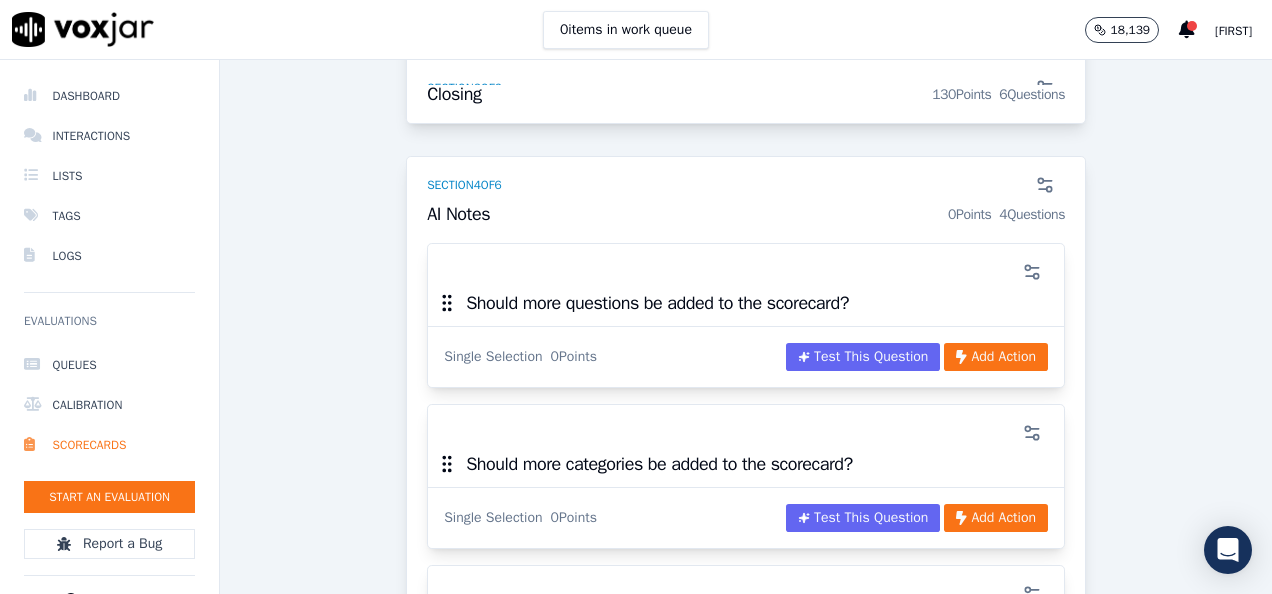 scroll, scrollTop: 3407, scrollLeft: 0, axis: vertical 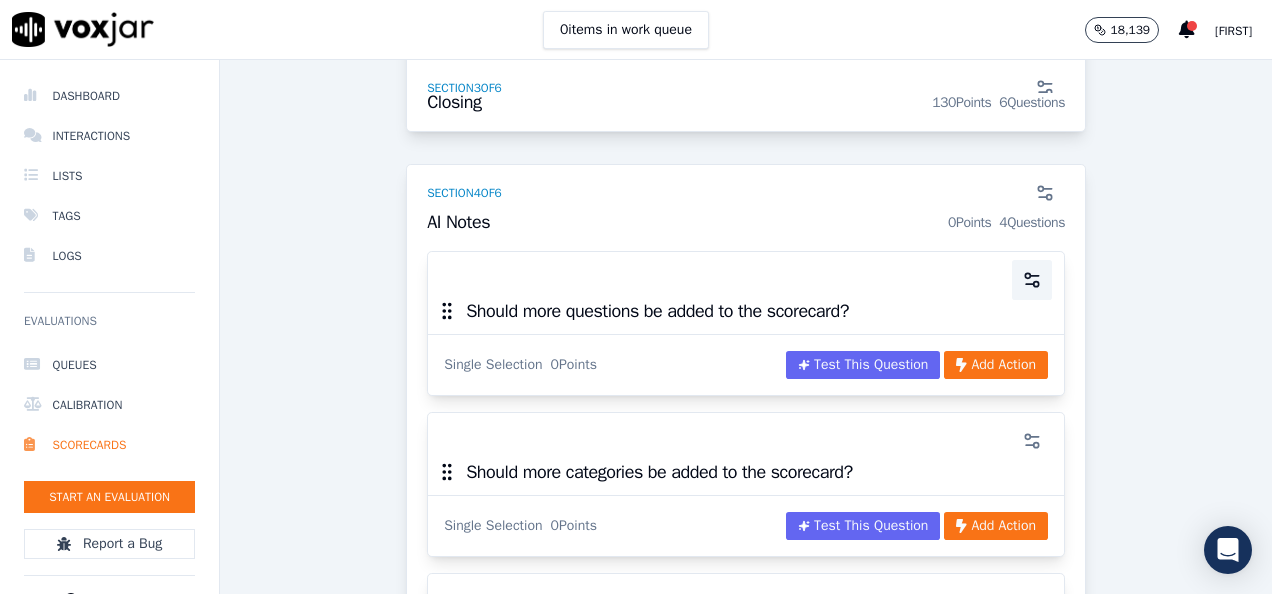 click at bounding box center [1032, 280] 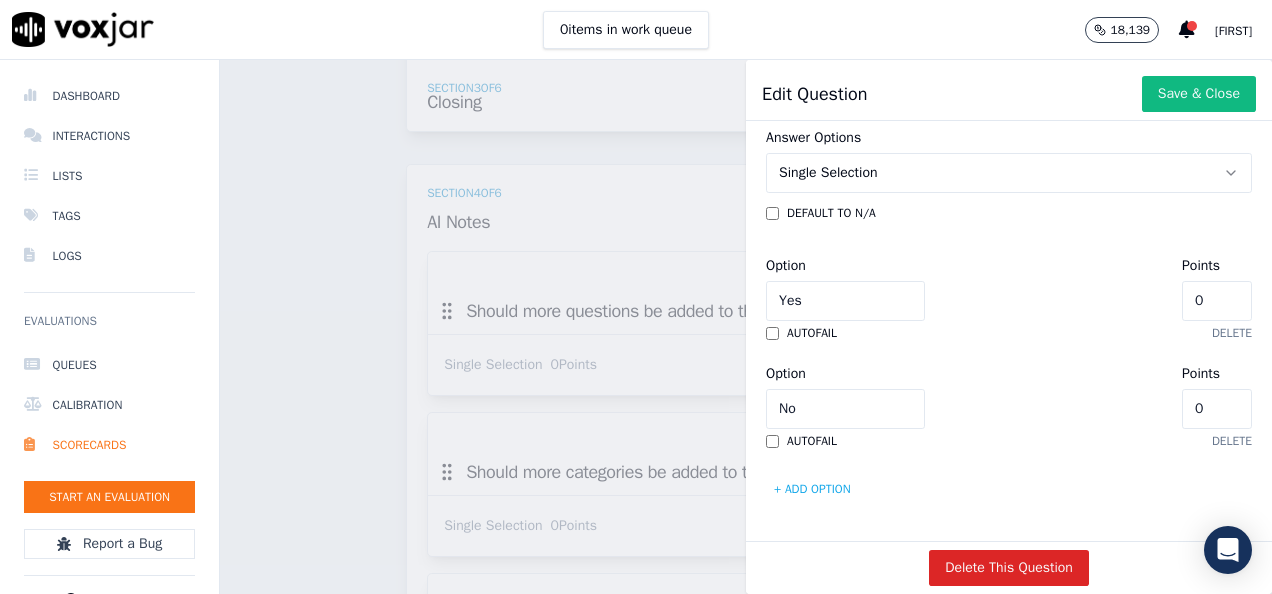 scroll, scrollTop: 600, scrollLeft: 0, axis: vertical 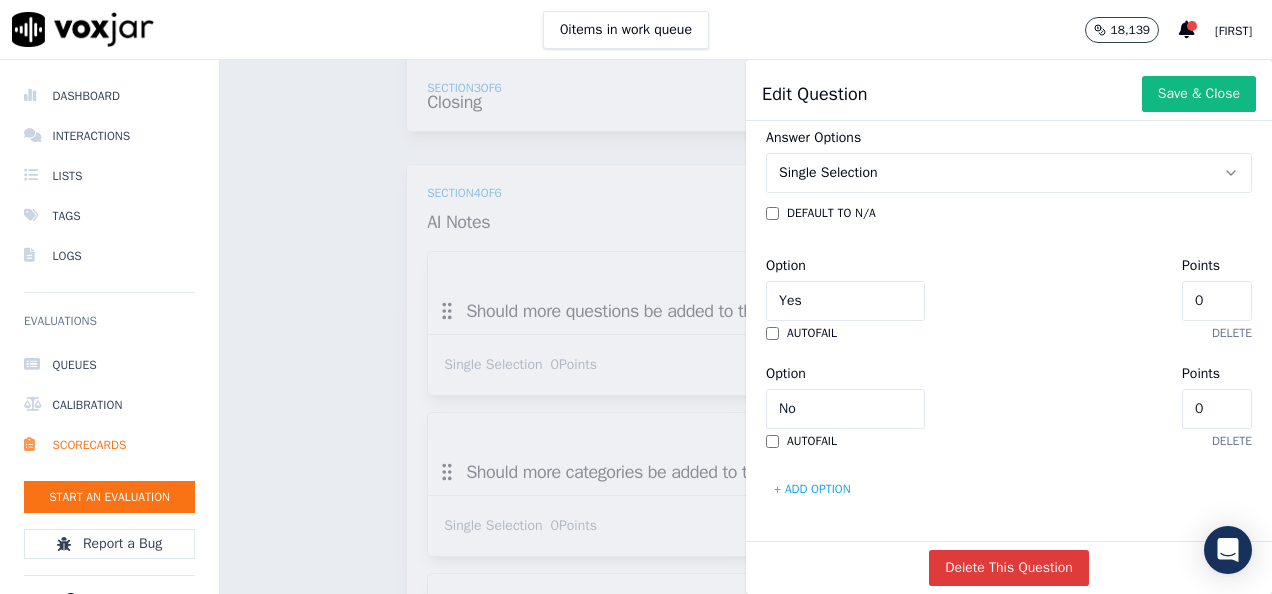 click on "Delete This Question" at bounding box center [1009, 568] 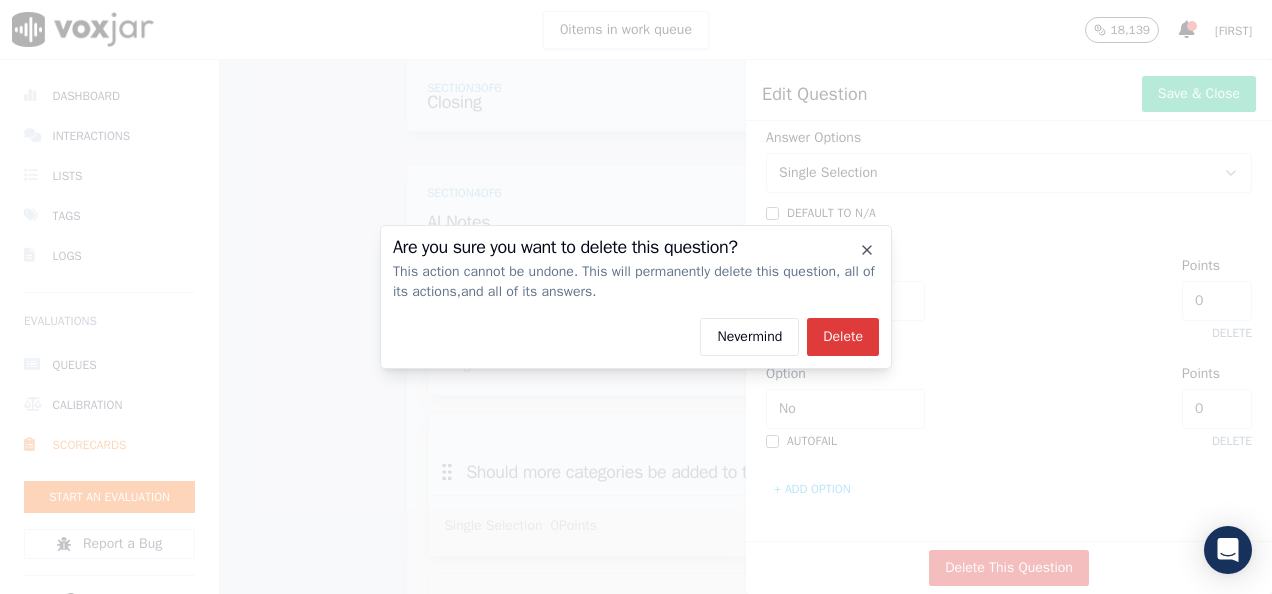 click on "Delete" 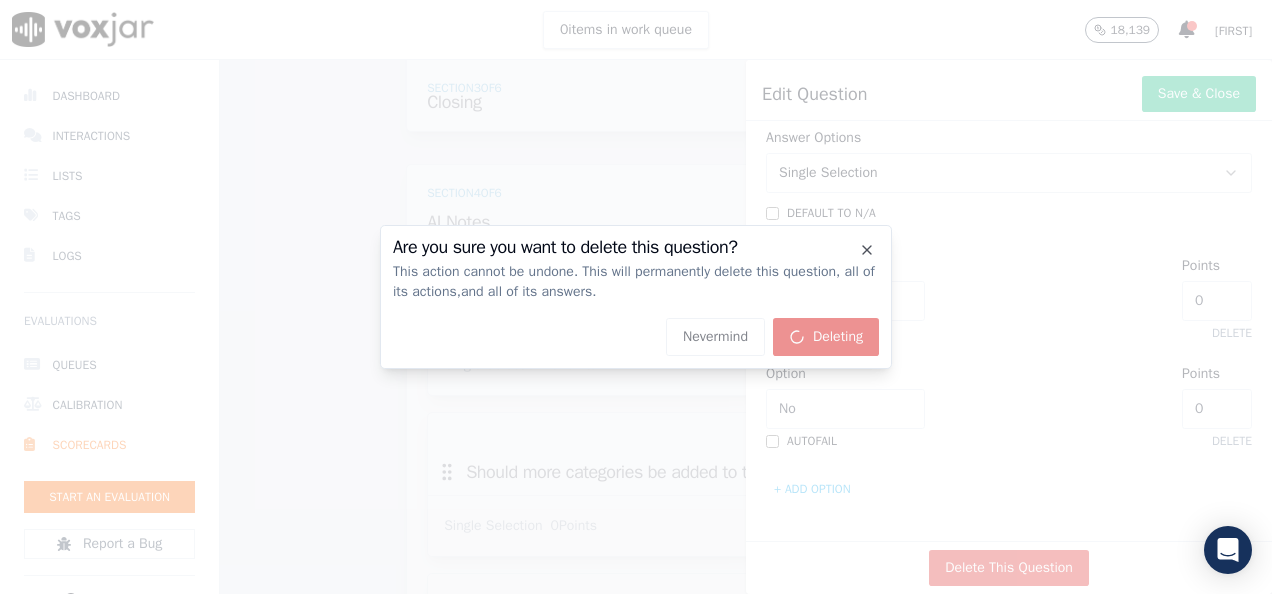 click on "Nevermind
Deleting" at bounding box center (636, 337) 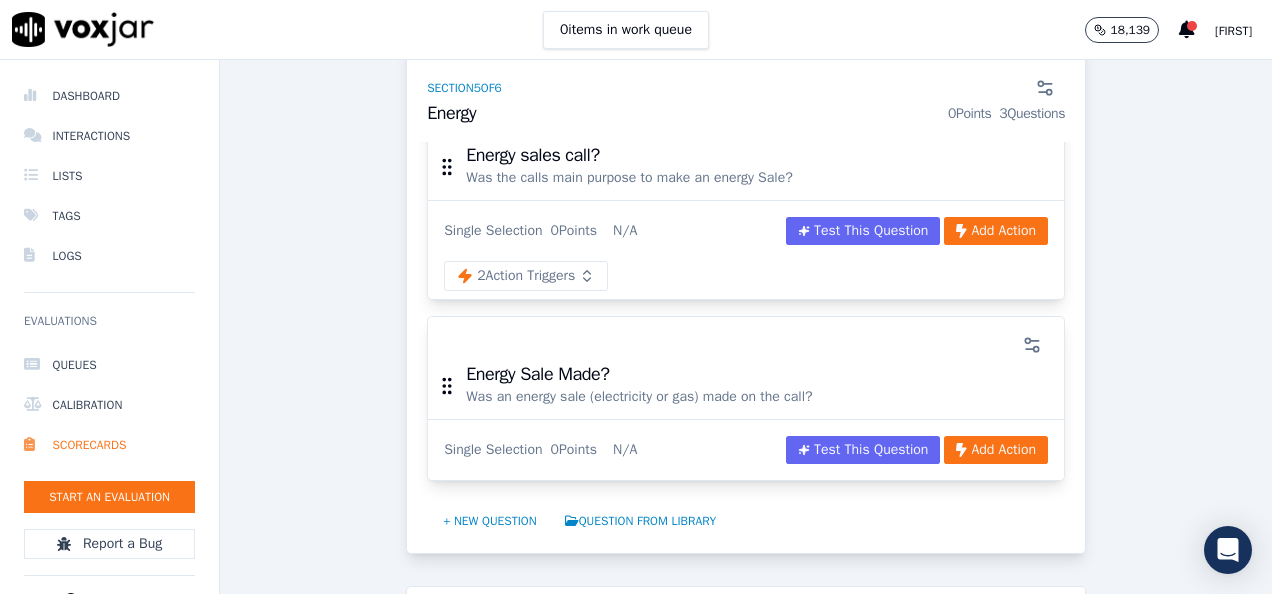 scroll, scrollTop: 4506, scrollLeft: 0, axis: vertical 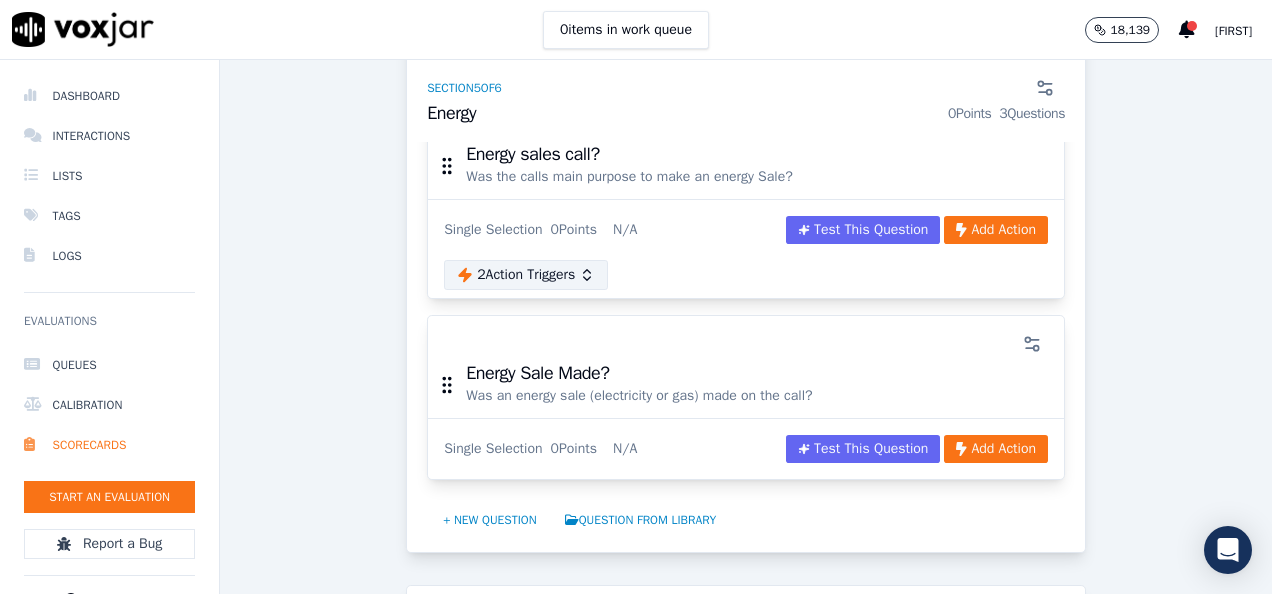 click on "2
Action Trigger s" at bounding box center (526, 275) 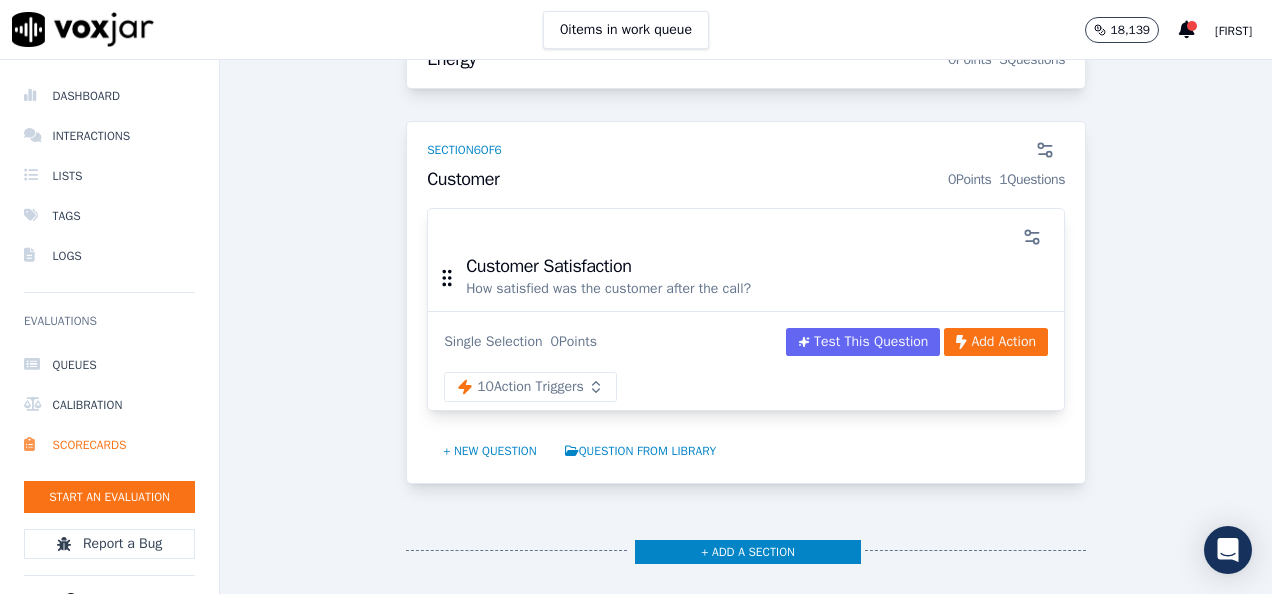 scroll, scrollTop: 5147, scrollLeft: 0, axis: vertical 